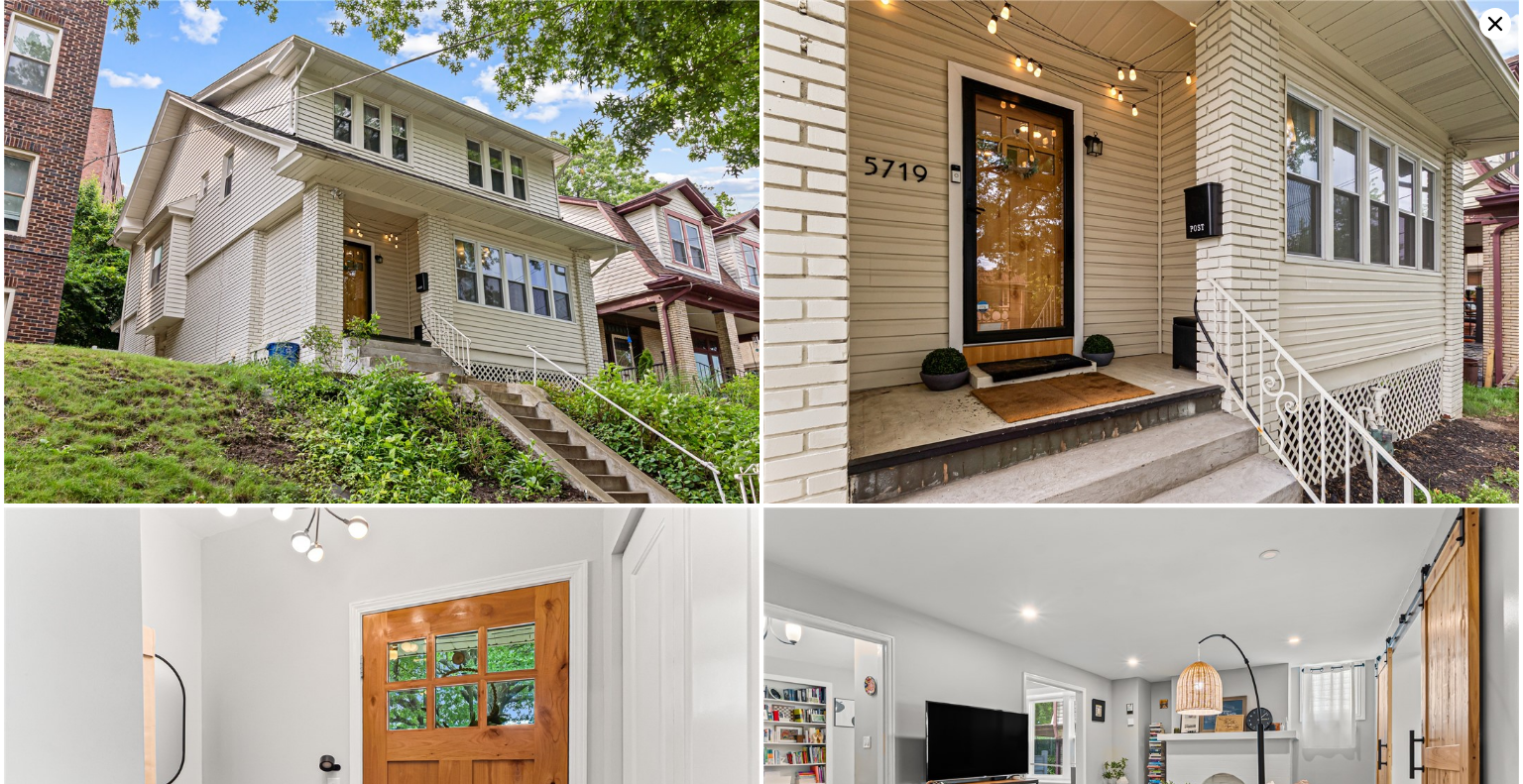 scroll, scrollTop: 0, scrollLeft: 0, axis: both 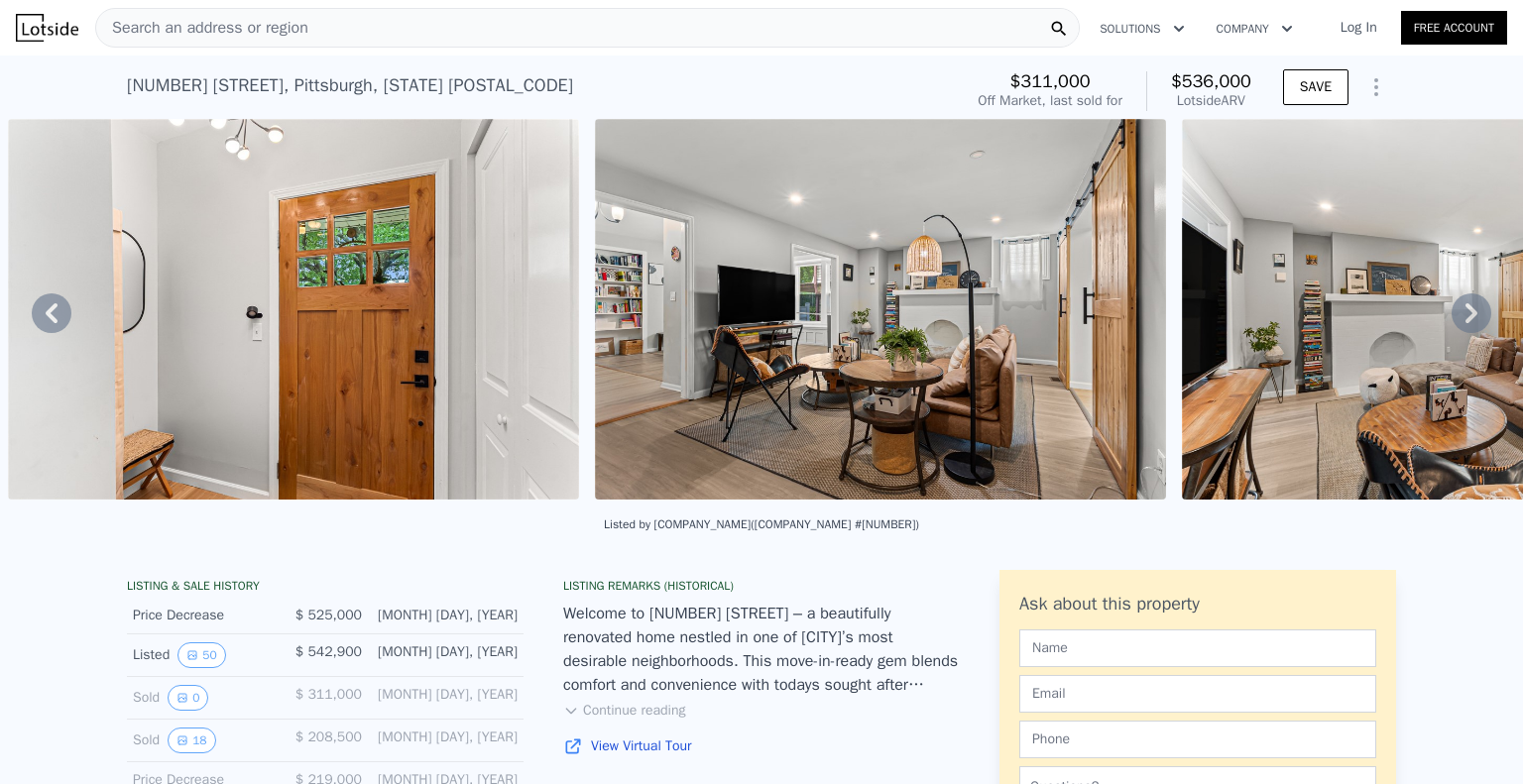 click on "$536,000" at bounding box center (1211, 81) 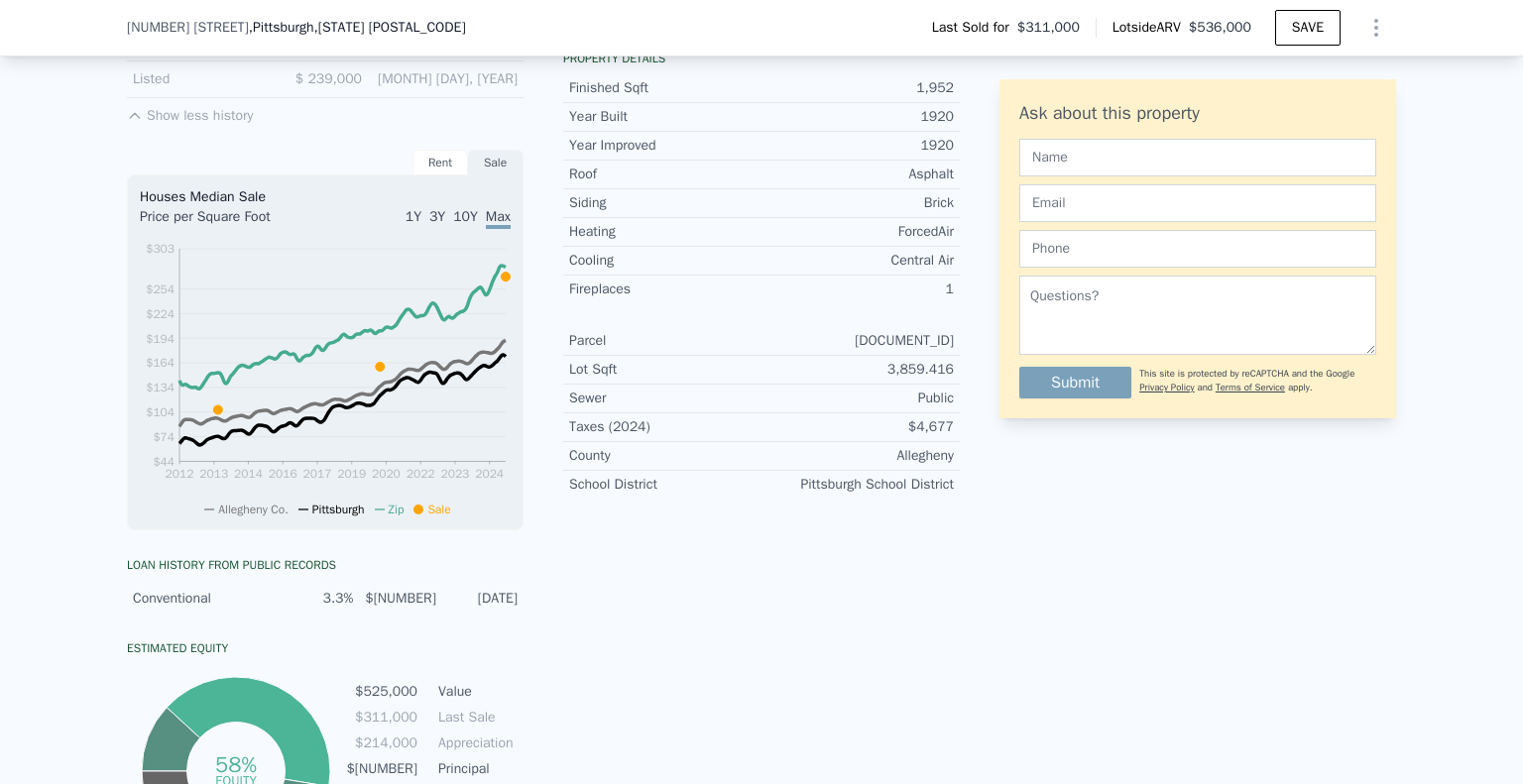scroll, scrollTop: 1082, scrollLeft: 0, axis: vertical 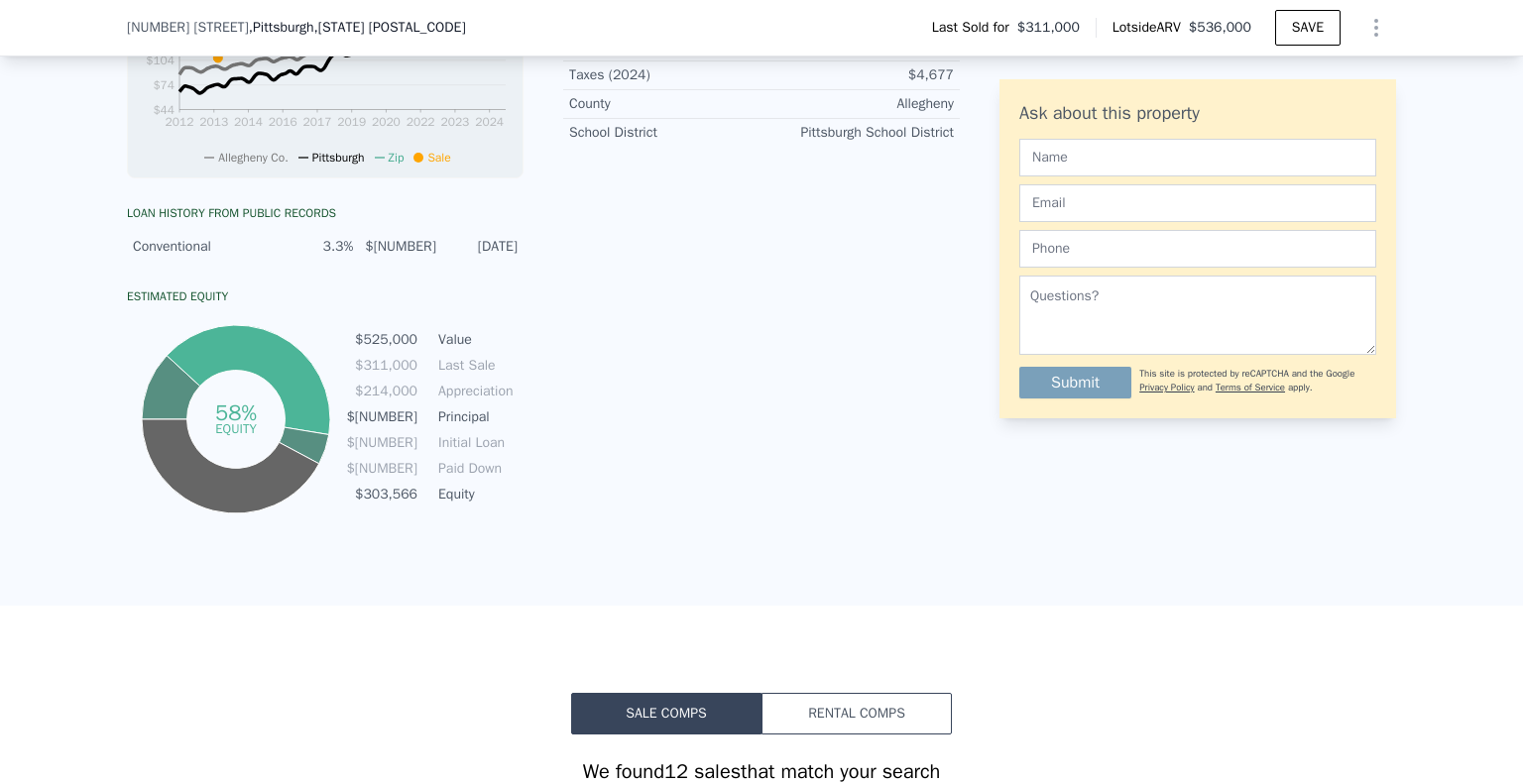 click on "3.3%" at bounding box center (318, 247) 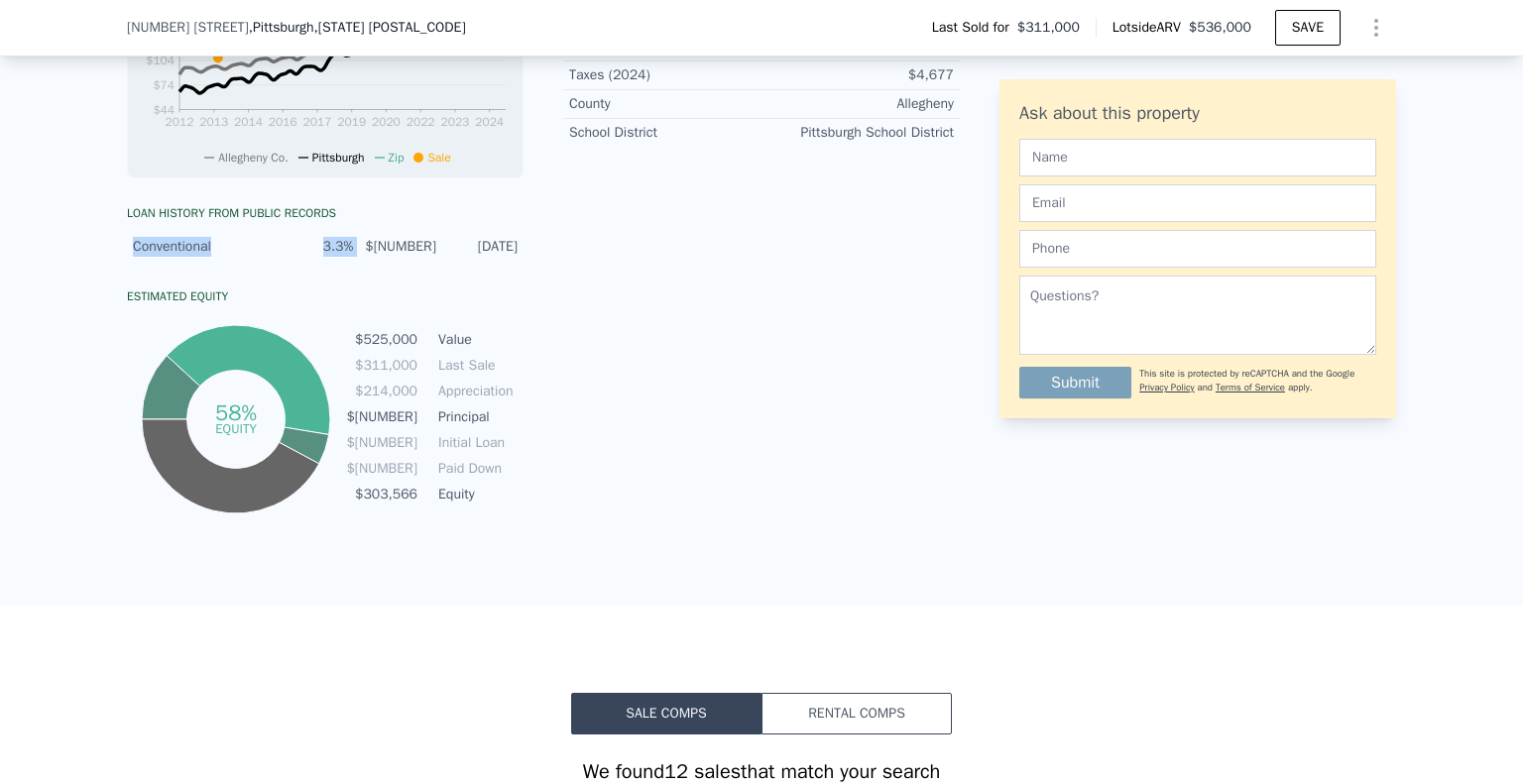 drag, startPoint x: 345, startPoint y: 261, endPoint x: 160, endPoint y: 262, distance: 185.0027 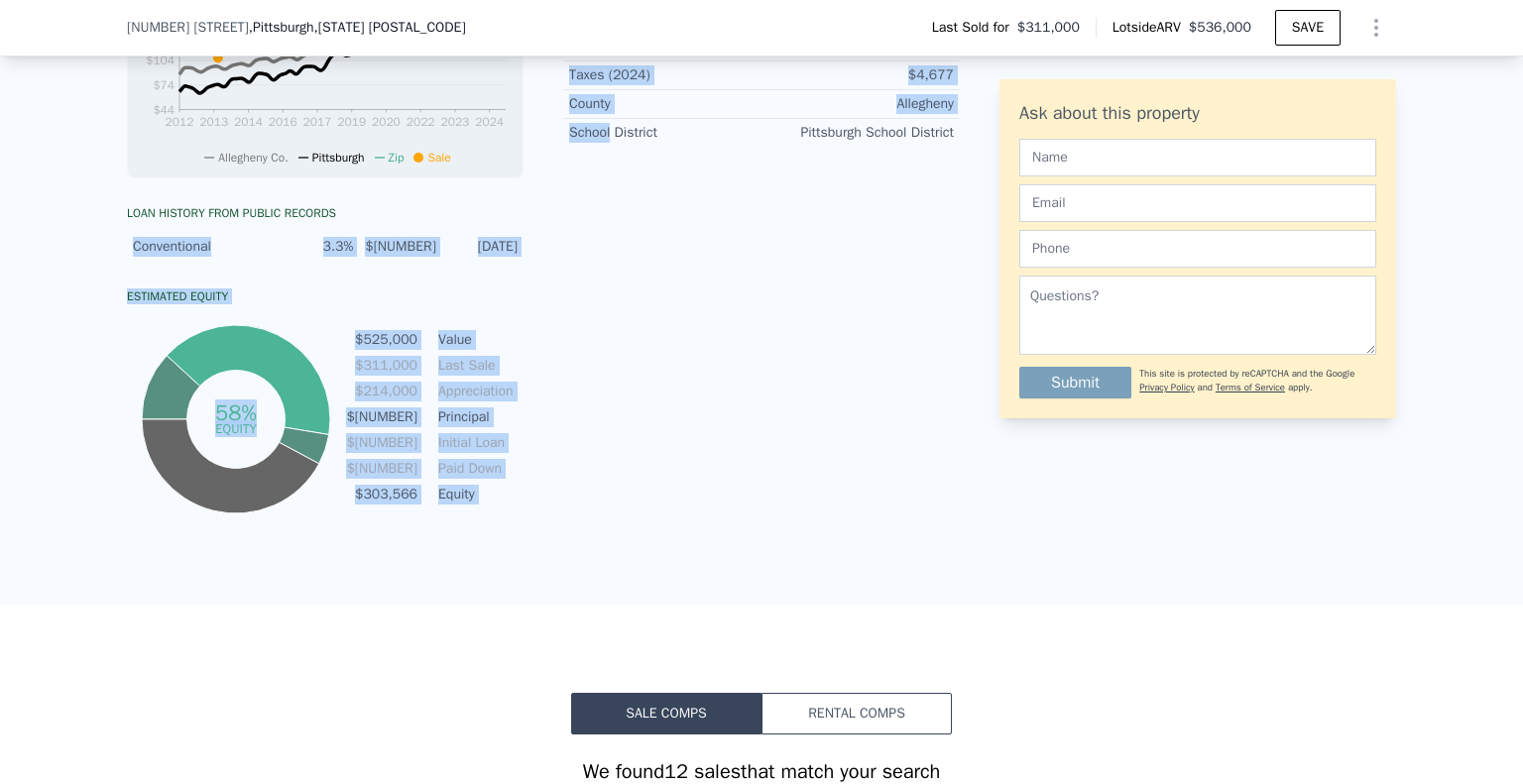 drag, startPoint x: 160, startPoint y: 262, endPoint x: 543, endPoint y: 268, distance: 383.047 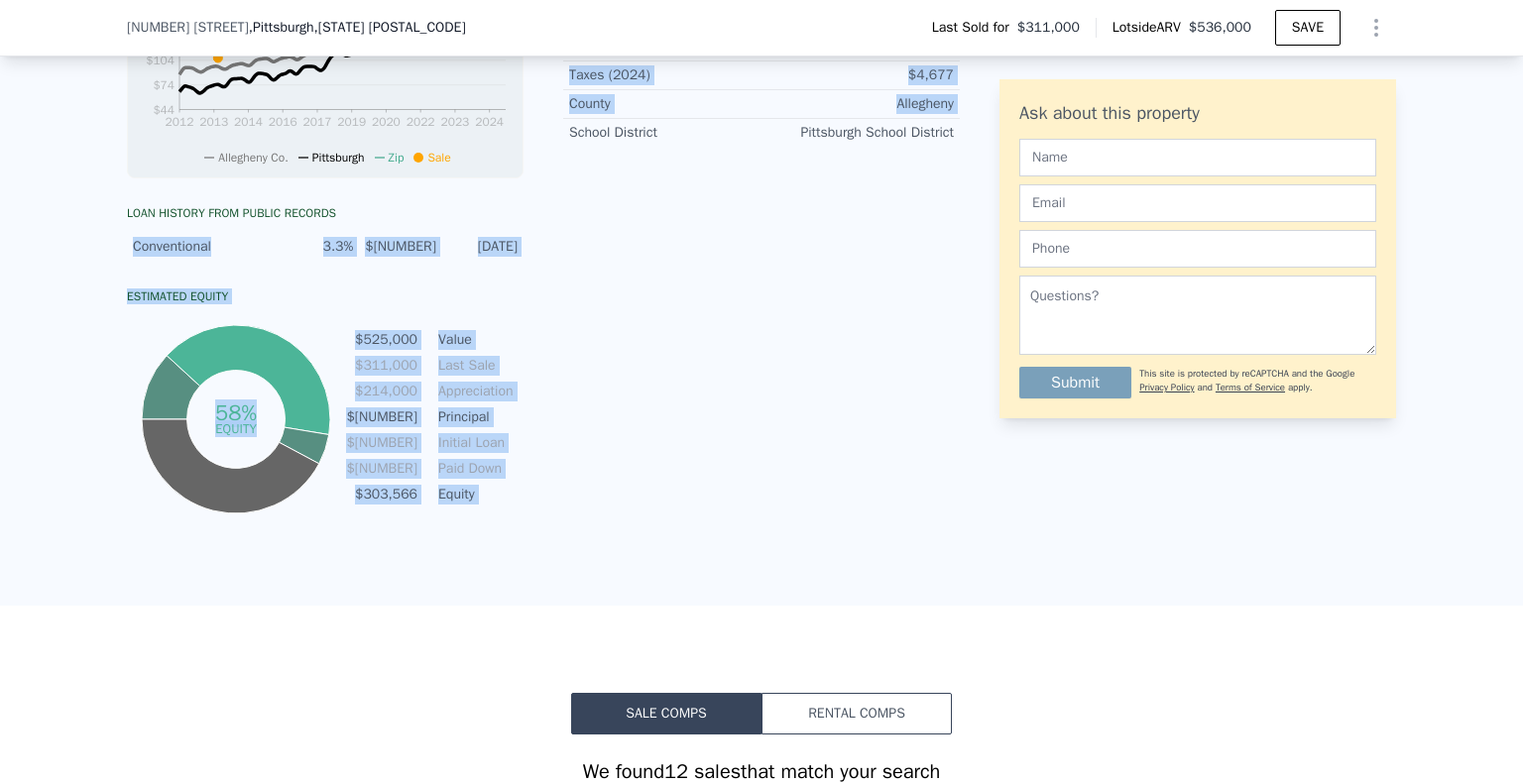 drag, startPoint x: 543, startPoint y: 259, endPoint x: 123, endPoint y: 257, distance: 420.00476 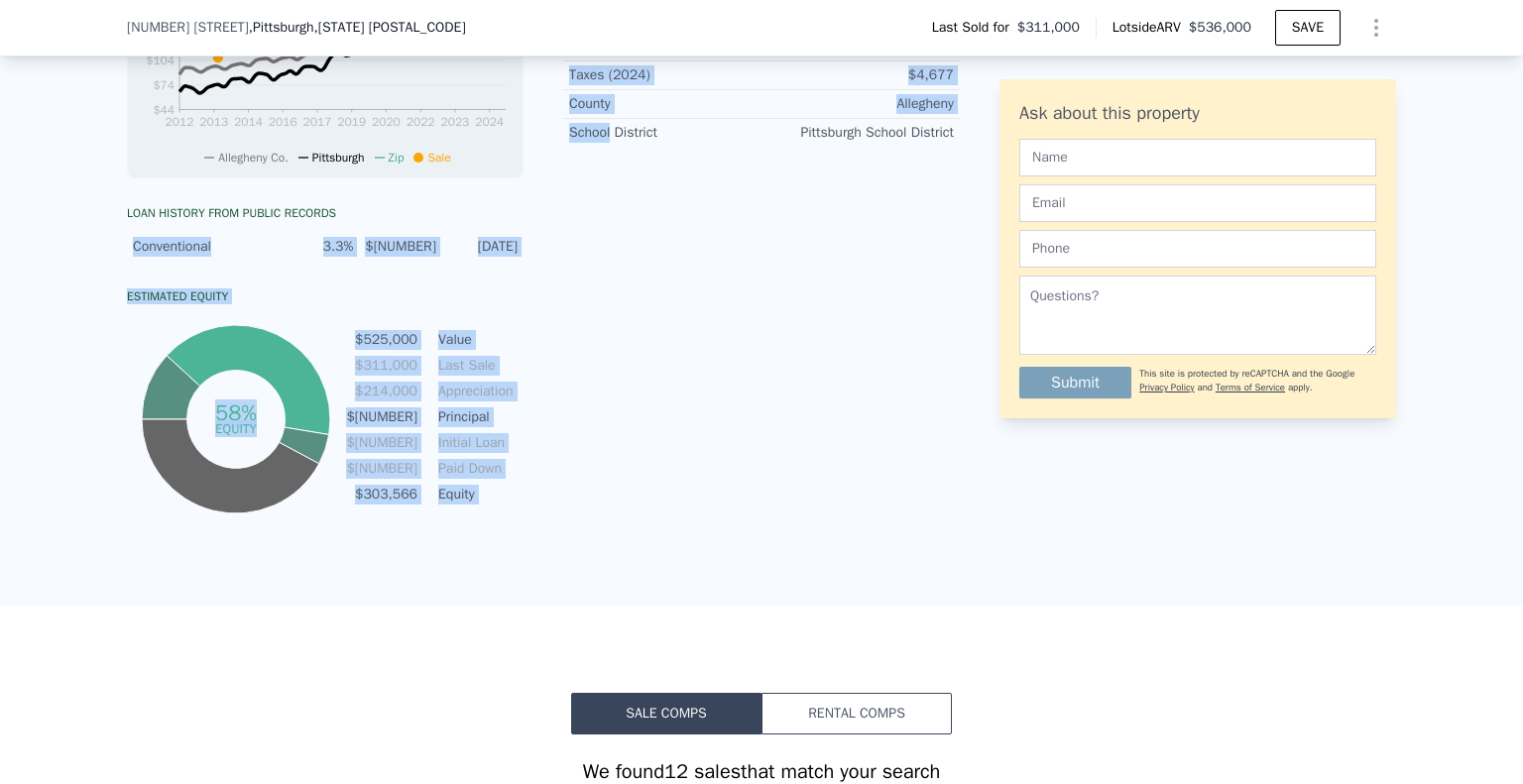 drag, startPoint x: 123, startPoint y: 257, endPoint x: 560, endPoint y: 251, distance: 437.0412 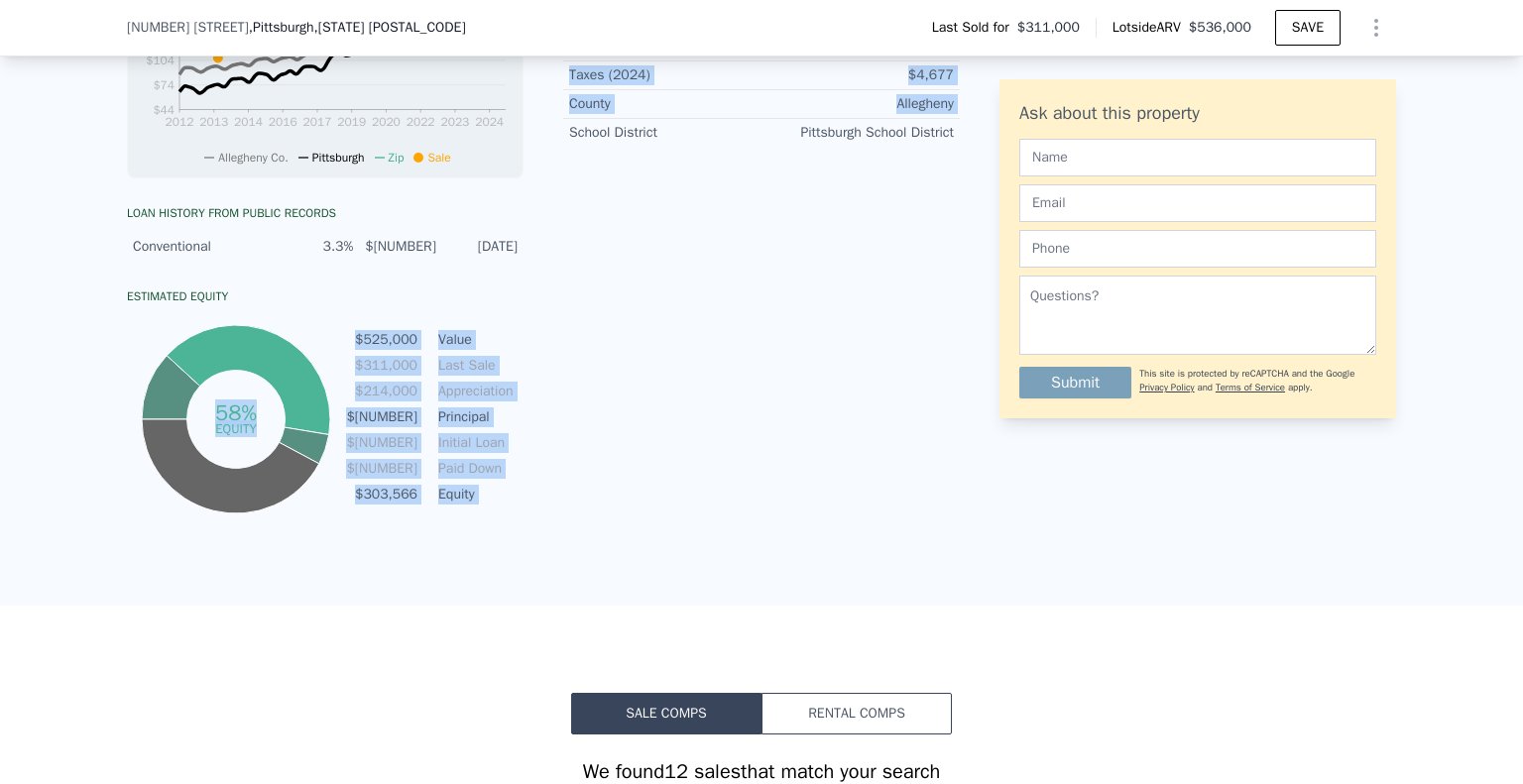 drag, startPoint x: 347, startPoint y: 348, endPoint x: 557, endPoint y: 469, distance: 242.36543 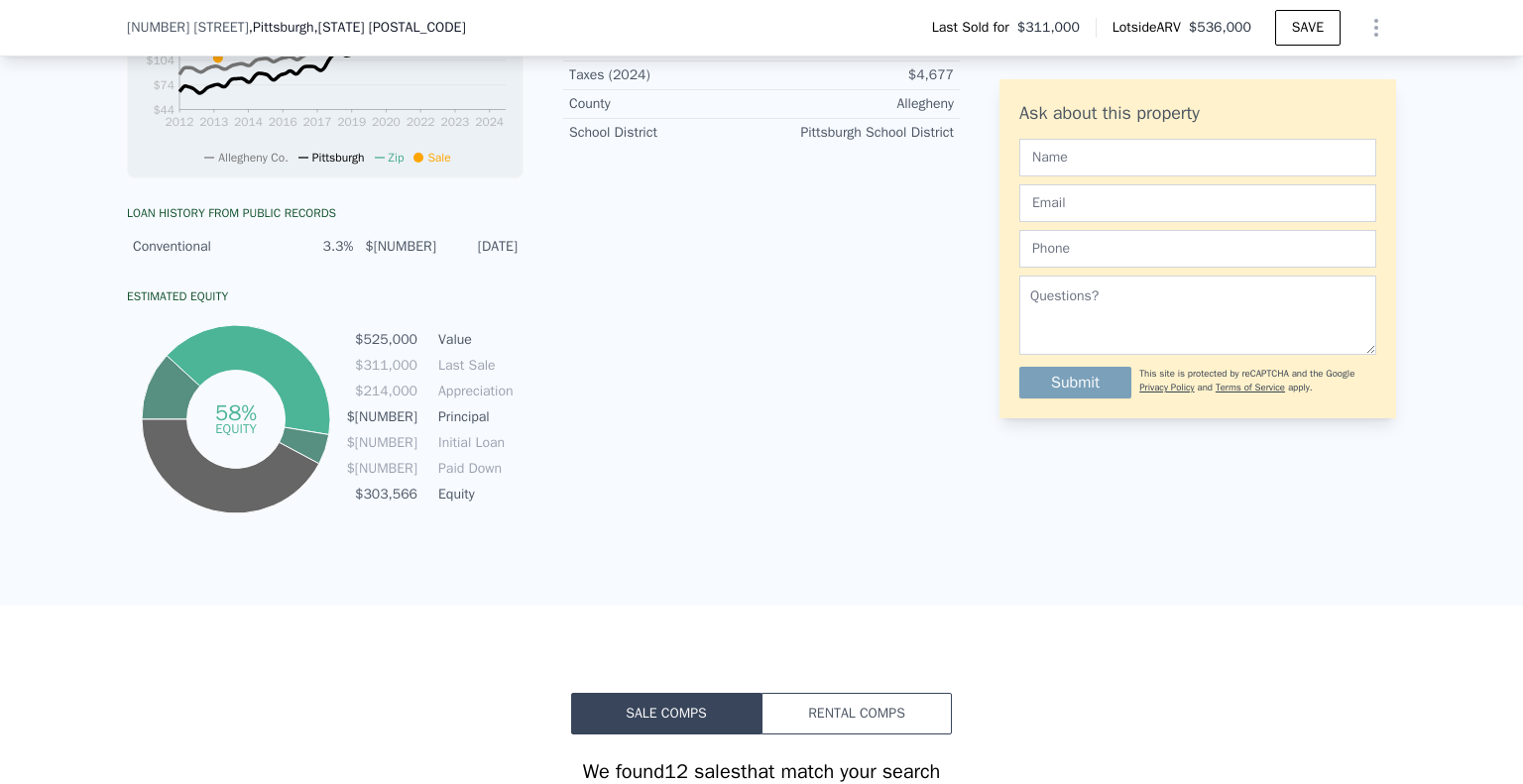 click on "Welcome to [NUMBER] [STREET] – a beautifully renovated home nestled in one of [CITY]’s most desirable neighborhoods. This move-in-ready gem blends comfort and convenience with todays sought after upgrades, including fully remodeled kitchen and 2 full baths, a new sunroom/office addition, a new half bath on main level, a finished bonus room in lower level, and new flooring in every room. Light-filled interiors, generous room sizes, and neutral tones create a warm, inviting atmosphere throughout. A new [VOLT] Volt plug has been installed in the front of the home so you can charge your EV right outside your door. Enjoy quiet, tree-lined streets while being just steps from vibrant Murray and Forbes Avenues, Frick Park, hospitals and universities. Don’t miss this rare opportunity to own a stylish, turnkey home in the heart of [NEIGHBORHOOD]! Continue reading View Virtual Tour Property details Finished Sqft [NUMBER] Year Built [YEAR] Year Improved [YEAR] Roof Asphalt Siding Brick 1" at bounding box center (762, -1) 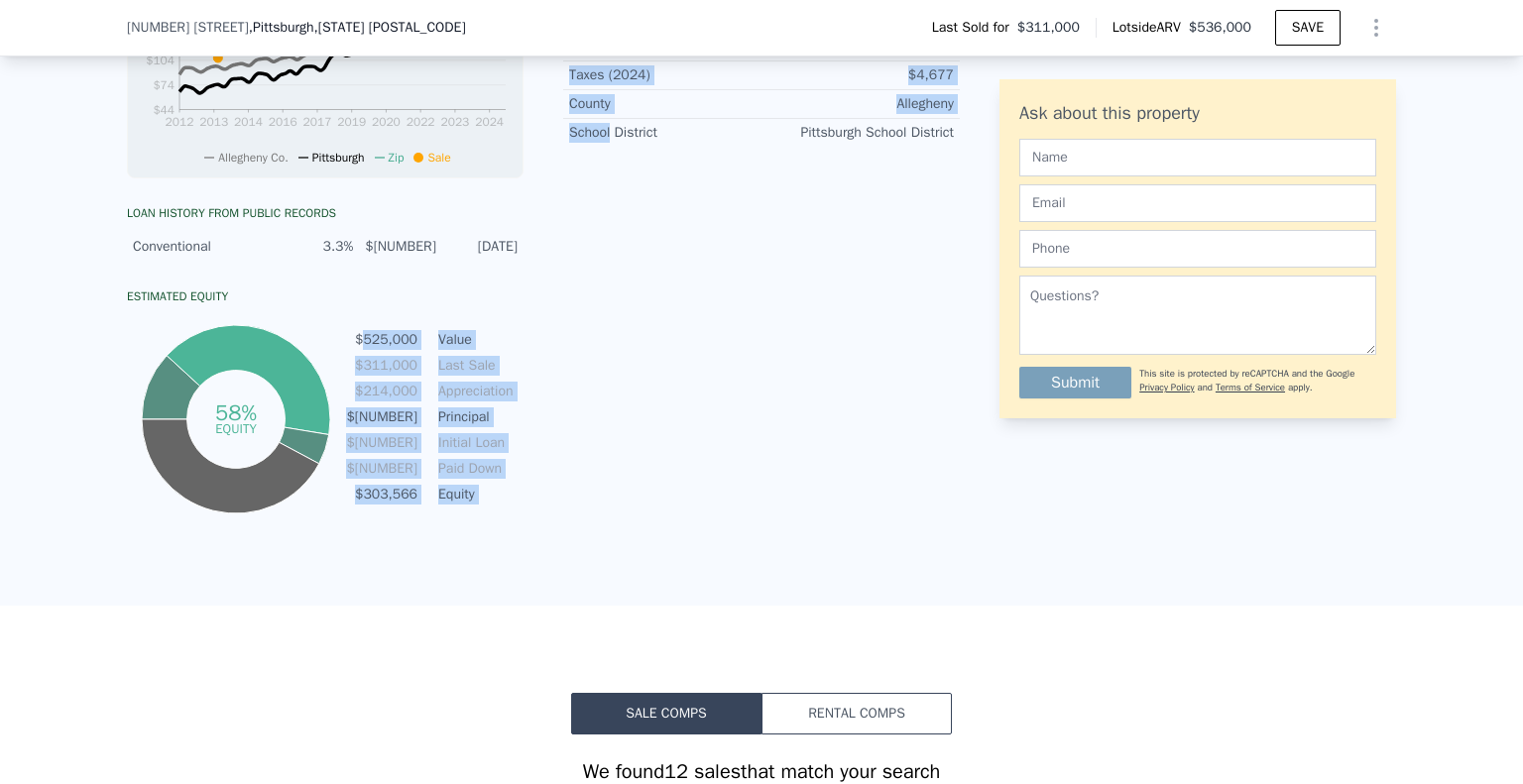 drag, startPoint x: 565, startPoint y: 468, endPoint x: 365, endPoint y: 343, distance: 235.84953 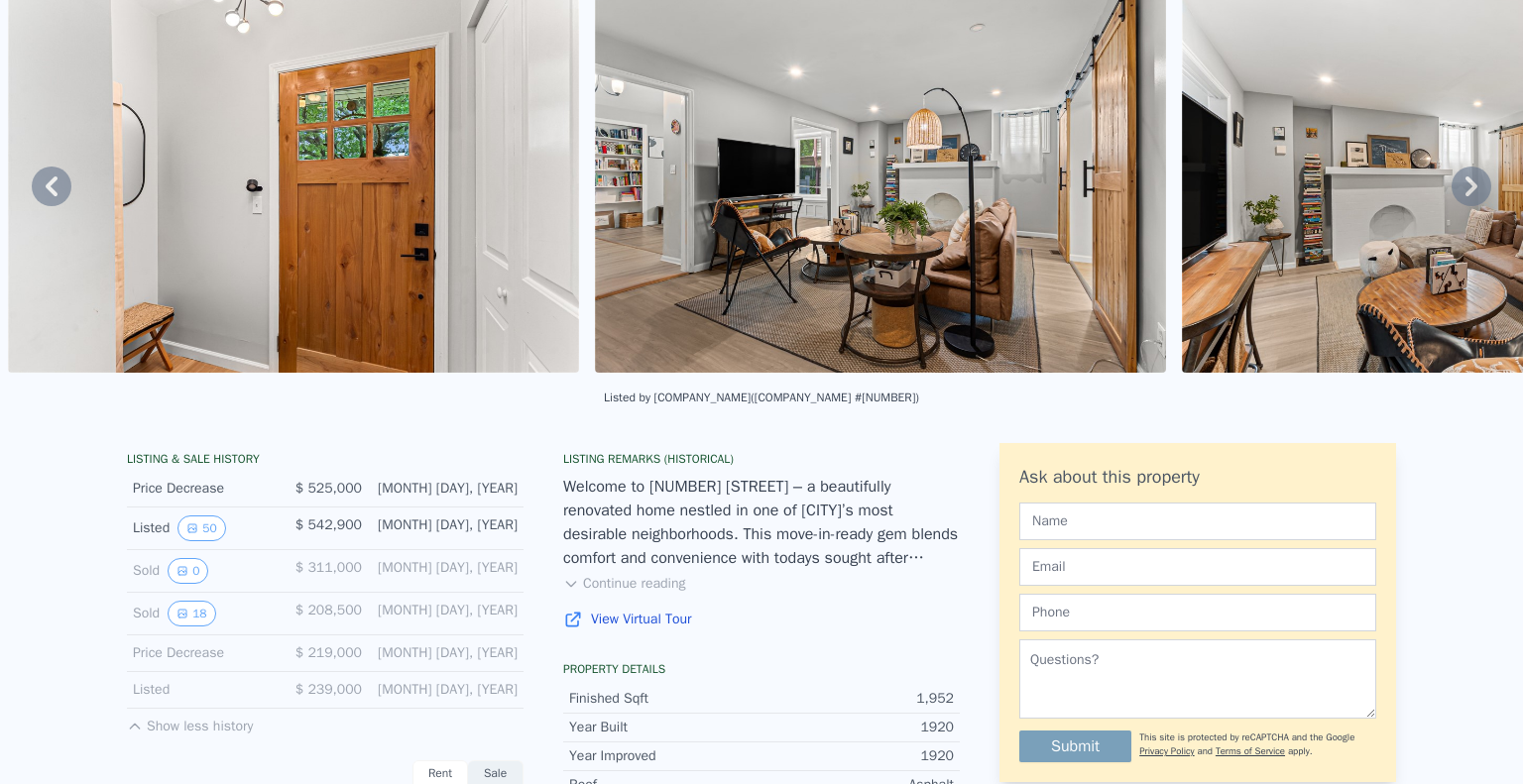 scroll, scrollTop: 297, scrollLeft: 0, axis: vertical 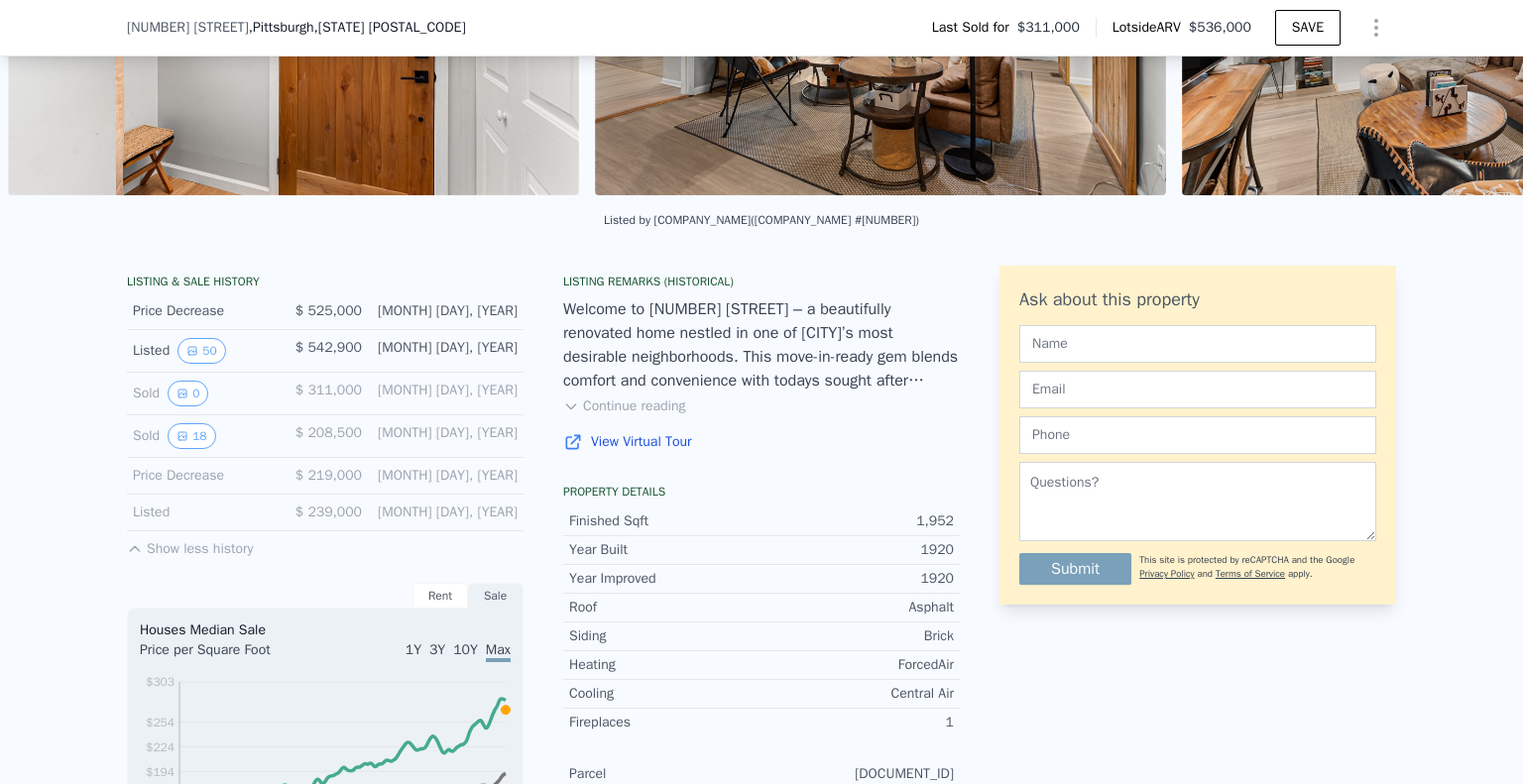 click on "Welcome to [NUMBER] [STREET] – a beautifully renovated home nestled in one of [CITY]’s most desirable neighborhoods. This move-in-ready gem blends comfort and convenience with todays sought after upgrades, including fully remodeled kitchen and 2 full baths, a new sunroom/office addition, a new half bath on main level, a finished bonus room in lower level, and new flooring in every room. Light-filled interiors, generous room sizes, and neutral tones create a warm, inviting atmosphere throughout. A new [VOLT] Volt plug has been installed in the front of the home so you can charge your EV right outside your door. Enjoy quiet, tree-lined streets while being just steps from vibrant Murray and Forbes Avenues, Frick Park, hospitals and universities. Don’t miss this rare opportunity to own a stylish, turnkey home in the heart of [NEIGHBORHOOD]!" at bounding box center [762, 345] 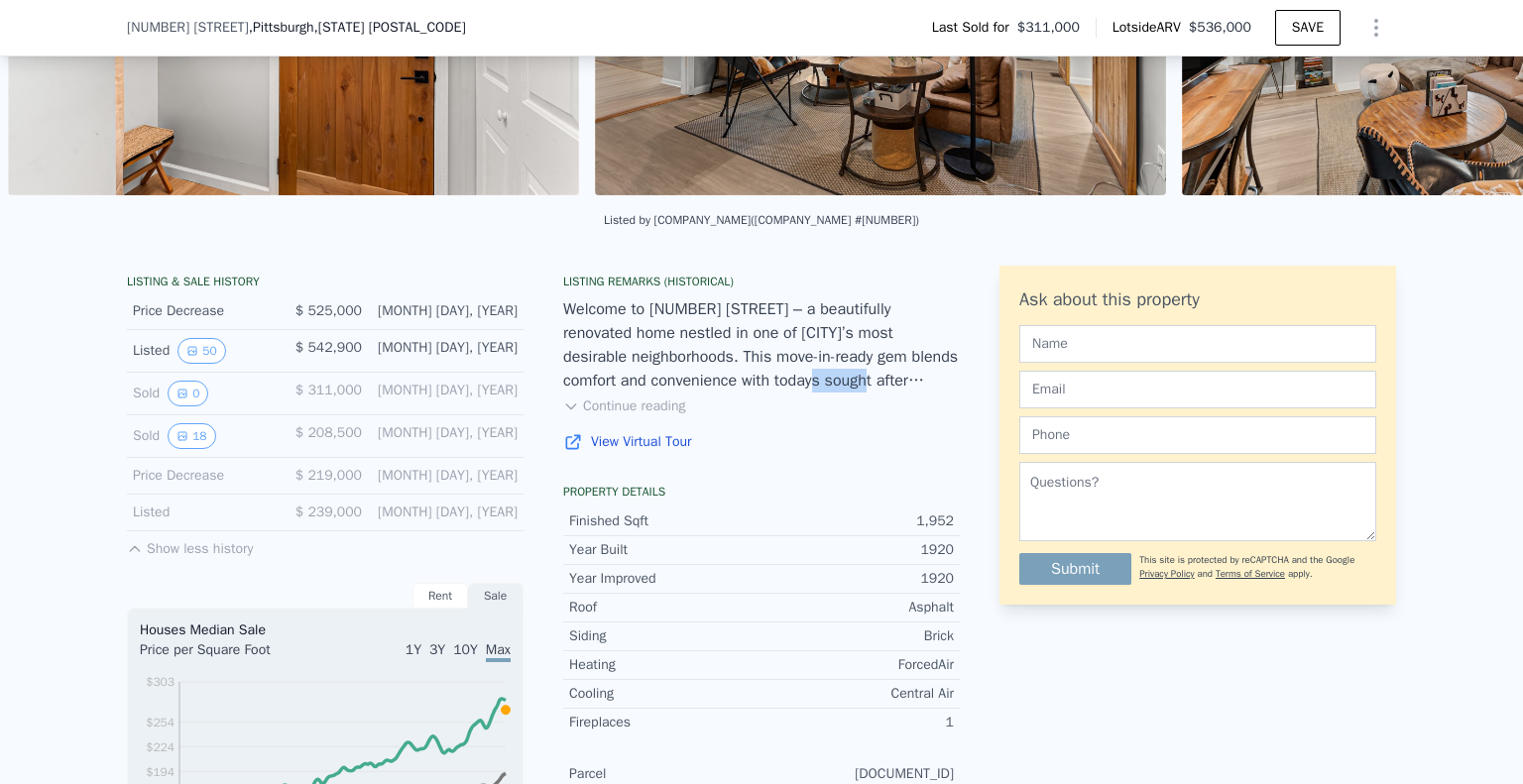 click on "Welcome to [NUMBER] [STREET] – a beautifully renovated home nestled in one of [CITY]’s most desirable neighborhoods. This move-in-ready gem blends comfort and convenience with todays sought after upgrades, including fully remodeled kitchen and 2 full baths, a new sunroom/office addition, a new half bath on main level, a finished bonus room in lower level, and new flooring in every room. Light-filled interiors, generous room sizes, and neutral tones create a warm, inviting atmosphere throughout. A new [VOLT] Volt plug has been installed in the front of the home so you can charge your EV right outside your door. Enjoy quiet, tree-lined streets while being just steps from vibrant Murray and Forbes Avenues, Frick Park, hospitals and universities. Don’t miss this rare opportunity to own a stylish, turnkey home in the heart of [NEIGHBORHOOD]!" at bounding box center (762, 345) 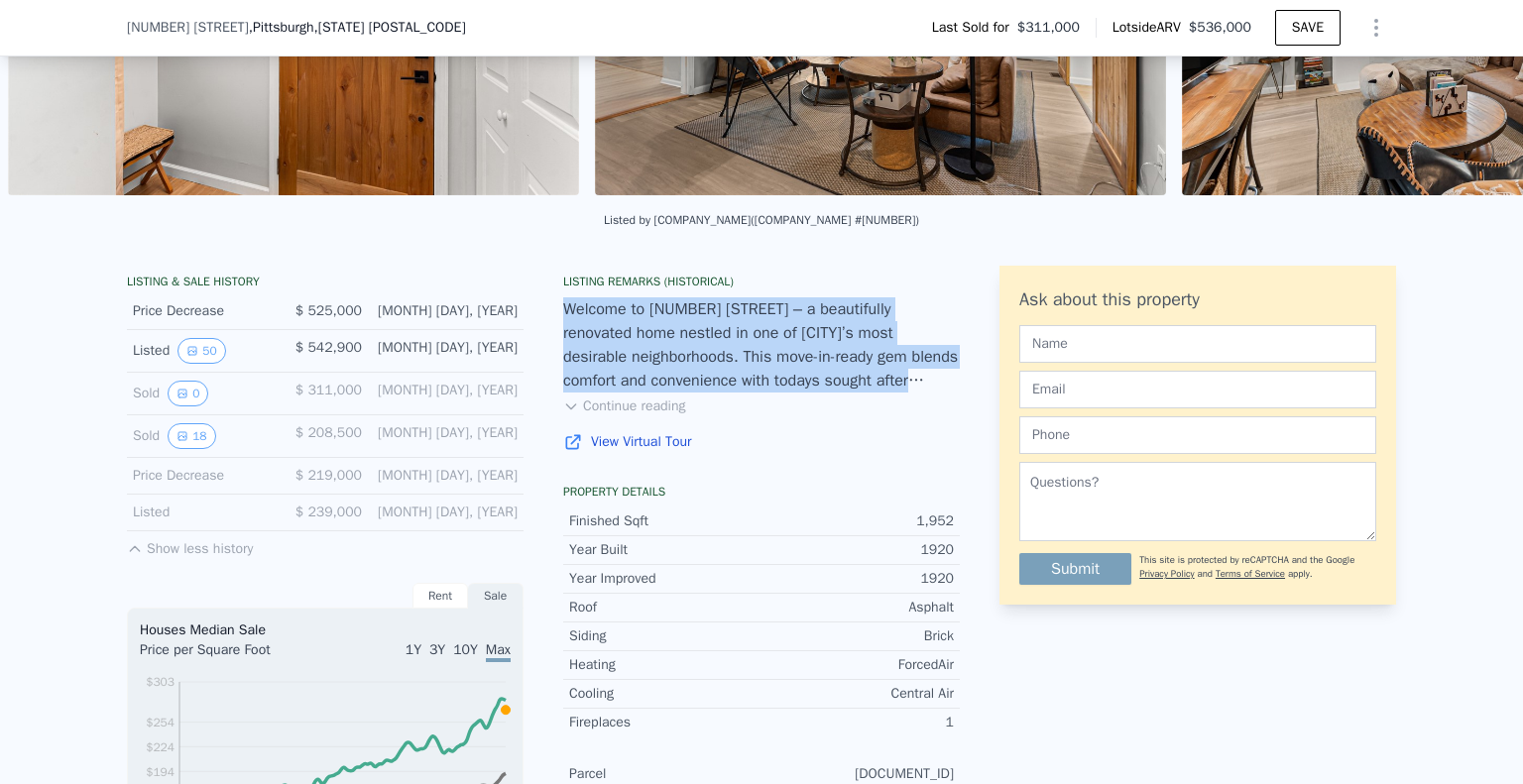 click on "Welcome to [NUMBER] [STREET] – a beautifully renovated home nestled in one of [CITY]’s most desirable neighborhoods. This move-in-ready gem blends comfort and convenience with todays sought after upgrades, including fully remodeled kitchen and 2 full baths, a new sunroom/office addition, a new half bath on main level, a finished bonus room in lower level, and new flooring in every room. Light-filled interiors, generous room sizes, and neutral tones create a warm, inviting atmosphere throughout. A new [VOLT] Volt plug has been installed in the front of the home so you can charge your EV right outside your door. Enjoy quiet, tree-lined streets while being just steps from vibrant Murray and Forbes Avenues, Frick Park, hospitals and universities. Don’t miss this rare opportunity to own a stylish, turnkey home in the heart of [NEIGHBORHOOD]!" at bounding box center (762, 345) 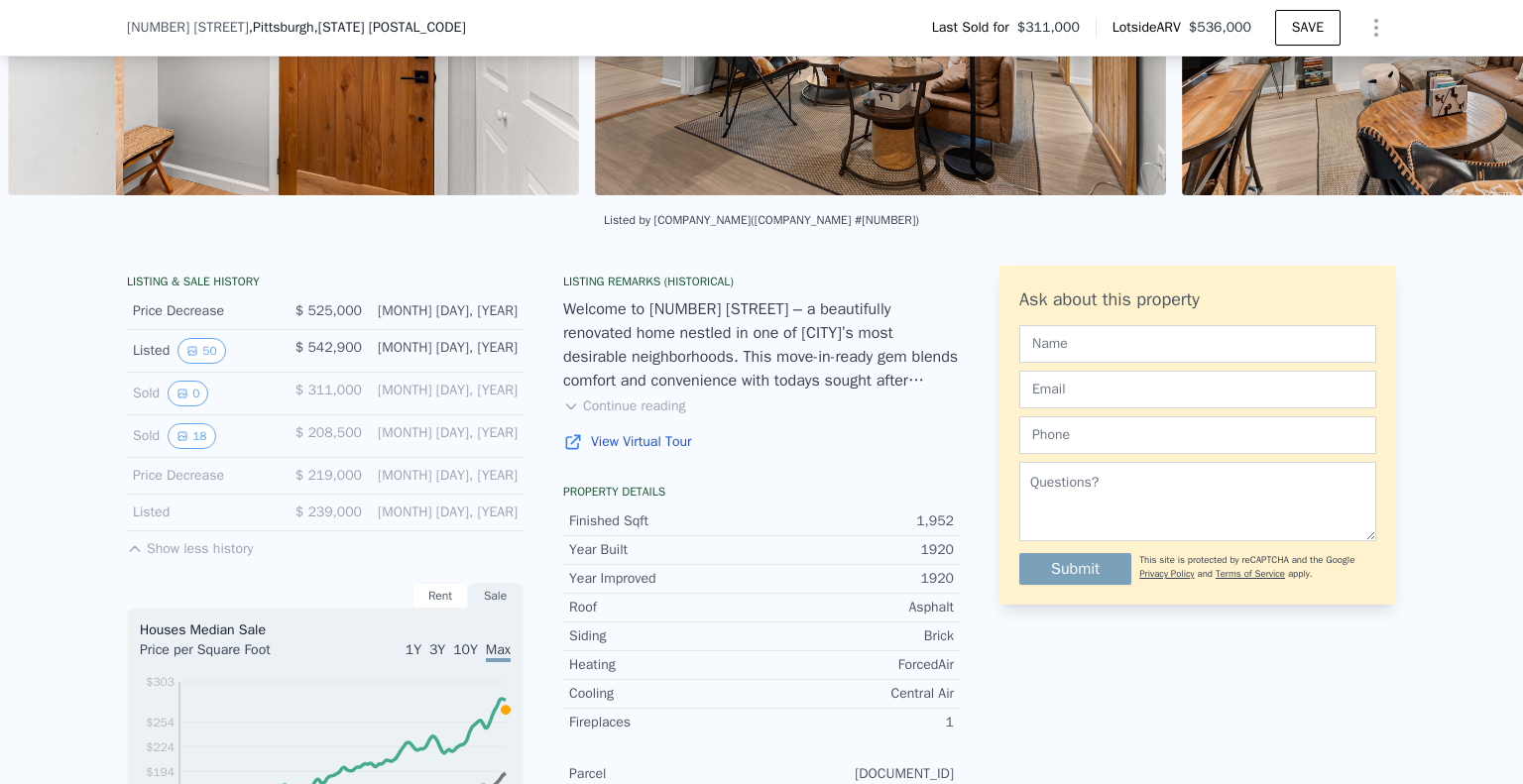 click on "Continue reading" at bounding box center [624, 406] 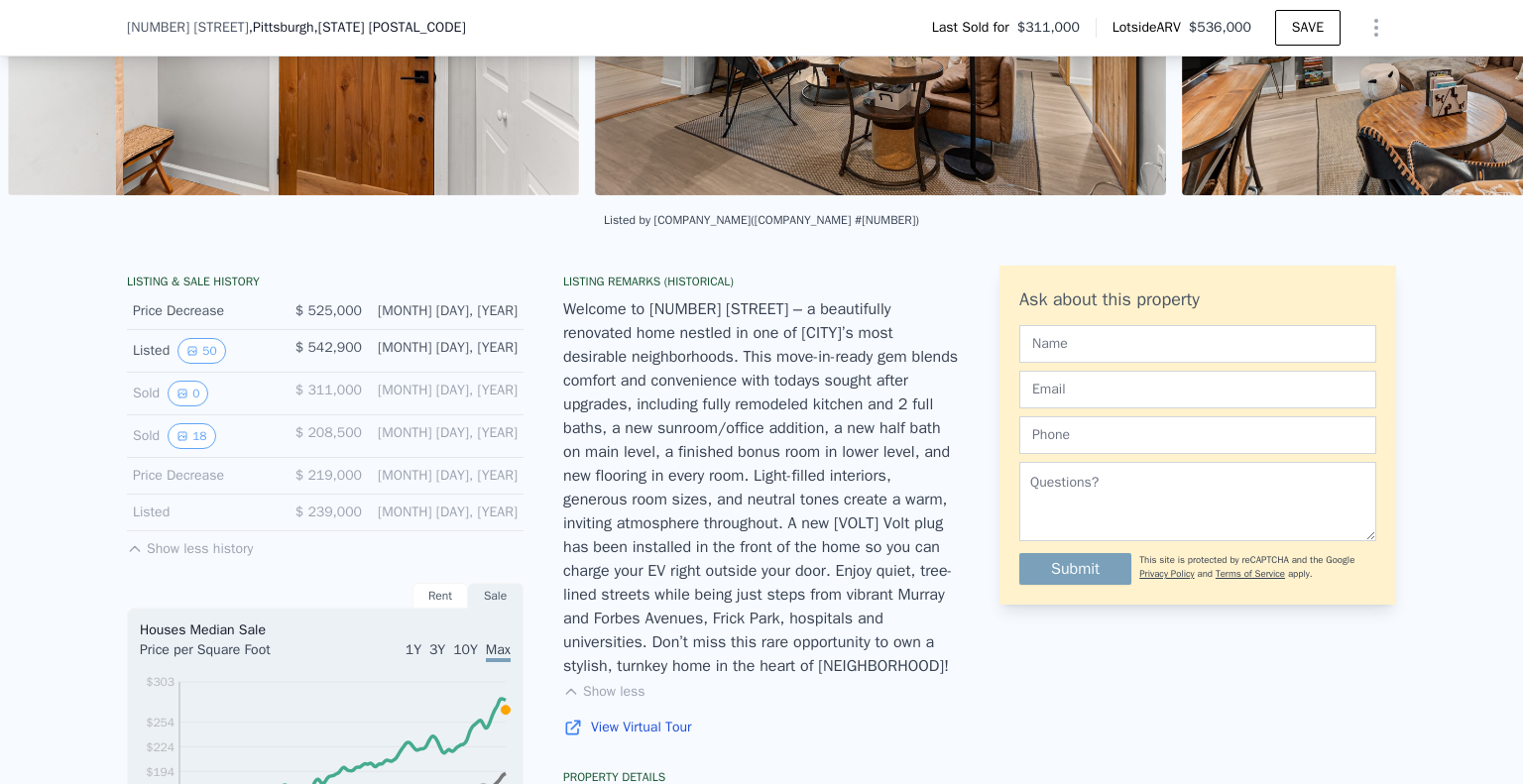 click on "Welcome to [NUMBER] [STREET] – a beautifully renovated home nestled in one of [CITY]’s most desirable neighborhoods. This move-in-ready gem blends comfort and convenience with todays sought after upgrades, including fully remodeled kitchen and 2 full baths, a new sunroom/office addition, a new half bath on main level, a finished bonus room in lower level, and new flooring in every room. Light-filled interiors, generous room sizes, and neutral tones create a warm, inviting atmosphere throughout. A new [VOLT] Volt plug has been installed in the front of the home so you can charge your EV right outside your door. Enjoy quiet, tree-lined streets while being just steps from vibrant Murray and Forbes Avenues, Frick Park, hospitals and universities. Don’t miss this rare opportunity to own a stylish, turnkey home in the heart of [NEIGHBORHOOD]!" at bounding box center [762, 488] 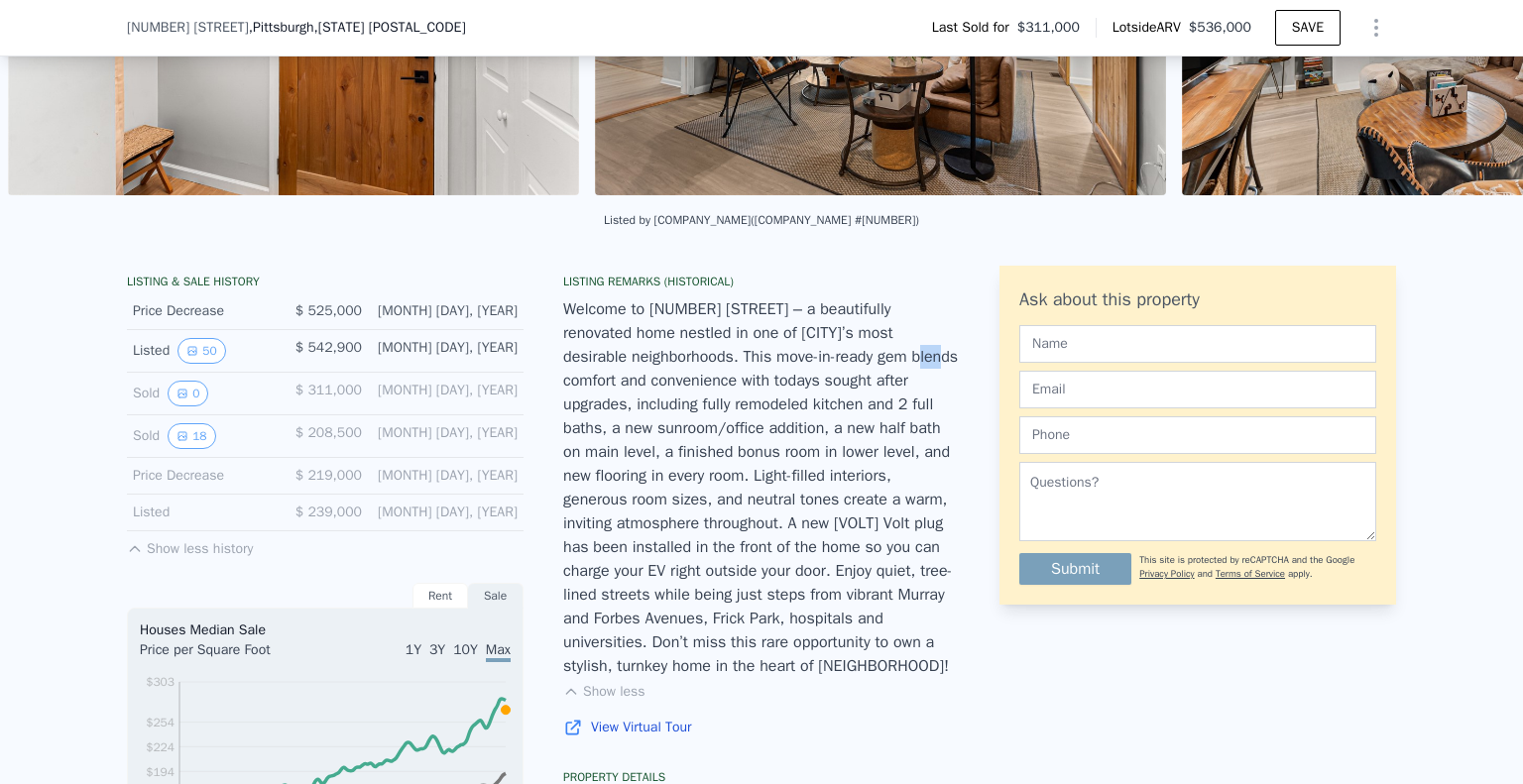 click on "Welcome to [NUMBER] [STREET] – a beautifully renovated home nestled in one of [CITY]’s most desirable neighborhoods. This move-in-ready gem blends comfort and convenience with todays sought after upgrades, including fully remodeled kitchen and 2 full baths, a new sunroom/office addition, a new half bath on main level, a finished bonus room in lower level, and new flooring in every room. Light-filled interiors, generous room sizes, and neutral tones create a warm, inviting atmosphere throughout. A new [VOLT] Volt plug has been installed in the front of the home so you can charge your EV right outside your door. Enjoy quiet, tree-lined streets while being just steps from vibrant Murray and Forbes Avenues, Frick Park, hospitals and universities. Don’t miss this rare opportunity to own a stylish, turnkey home in the heart of [NEIGHBORHOOD]!" at bounding box center (762, 488) 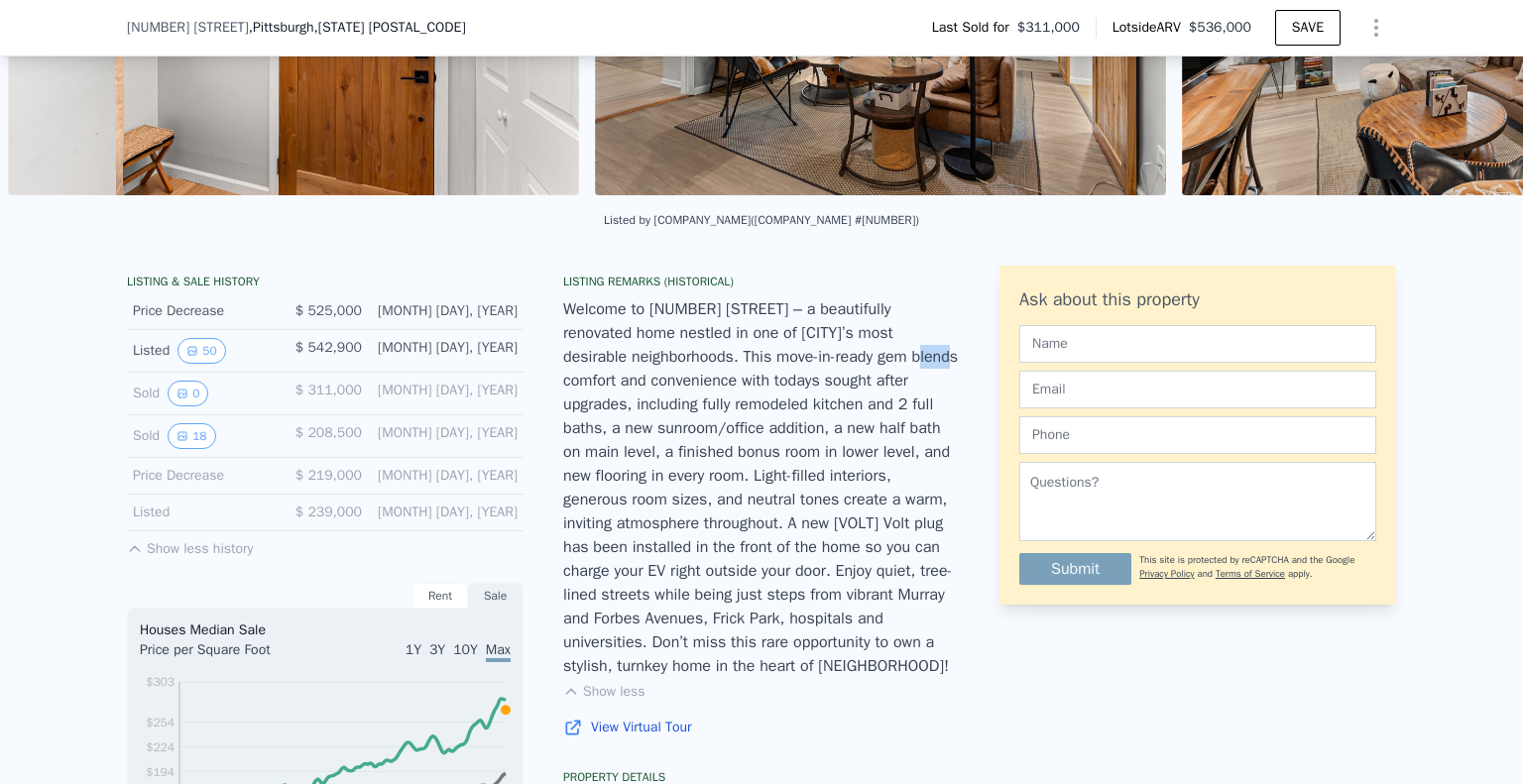 click on "Welcome to [NUMBER] [STREET] – a beautifully renovated home nestled in one of [CITY]’s most desirable neighborhoods. This move-in-ready gem blends comfort and convenience with todays sought after upgrades, including fully remodeled kitchen and 2 full baths, a new sunroom/office addition, a new half bath on main level, a finished bonus room in lower level, and new flooring in every room. Light-filled interiors, generous room sizes, and neutral tones create a warm, inviting atmosphere throughout. A new [VOLT] Volt plug has been installed in the front of the home so you can charge your EV right outside your door. Enjoy quiet, tree-lined streets while being just steps from vibrant Murray and Forbes Avenues, Frick Park, hospitals and universities. Don’t miss this rare opportunity to own a stylish, turnkey home in the heart of [NEIGHBORHOOD]!" at bounding box center [762, 488] 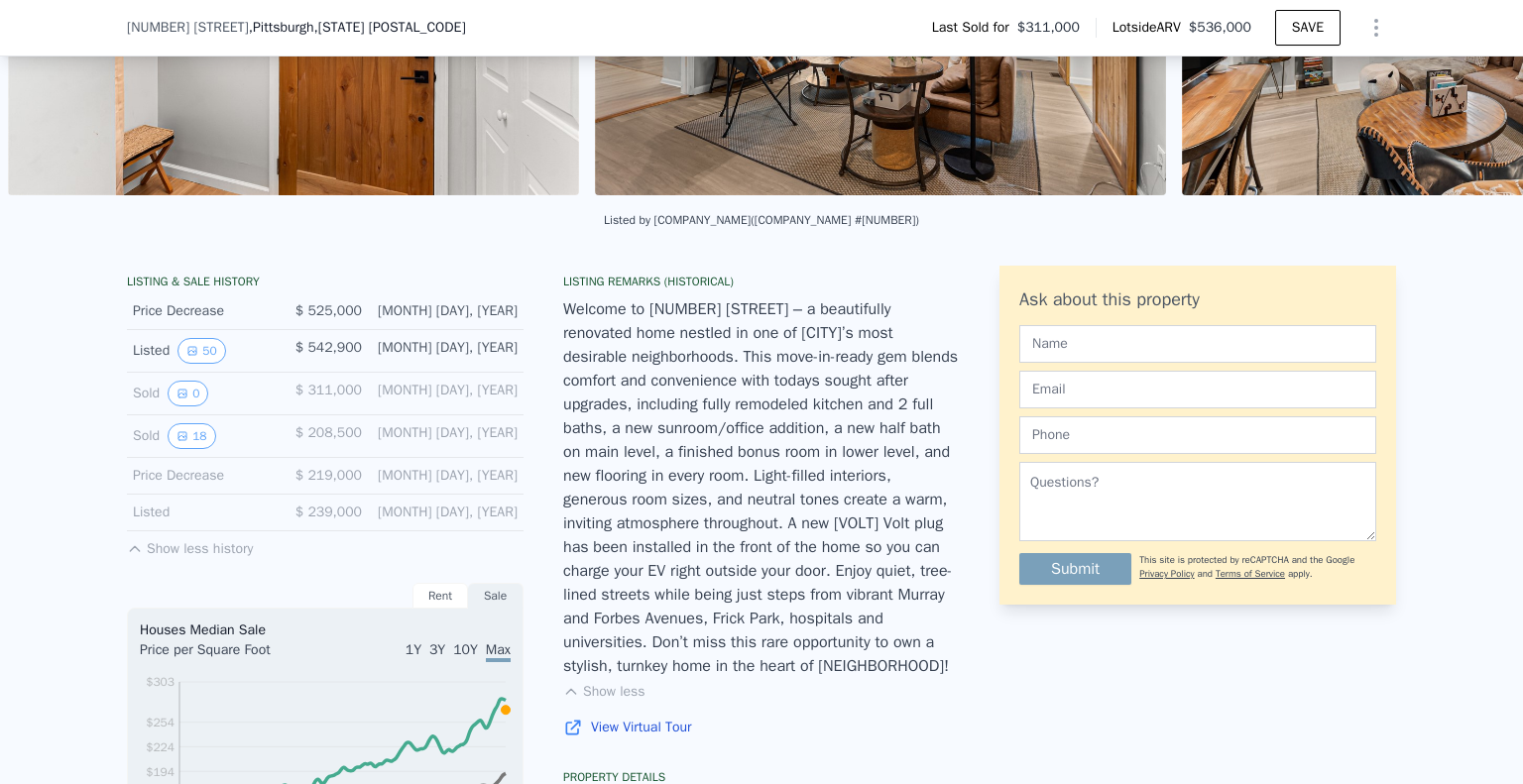click on "Welcome to [NUMBER] [STREET] – a beautifully renovated home nestled in one of [CITY]’s most desirable neighborhoods. This move-in-ready gem blends comfort and convenience with todays sought after upgrades, including fully remodeled kitchen and 2 full baths, a new sunroom/office addition, a new half bath on main level, a finished bonus room in lower level, and new flooring in every room. Light-filled interiors, generous room sizes, and neutral tones create a warm, inviting atmosphere throughout. A new [VOLT] Volt plug has been installed in the front of the home so you can charge your EV right outside your door. Enjoy quiet, tree-lined streets while being just steps from vibrant Murray and Forbes Avenues, Frick Park, hospitals and universities. Don’t miss this rare opportunity to own a stylish, turnkey home in the heart of [NEIGHBORHOOD]!" at bounding box center (762, 488) 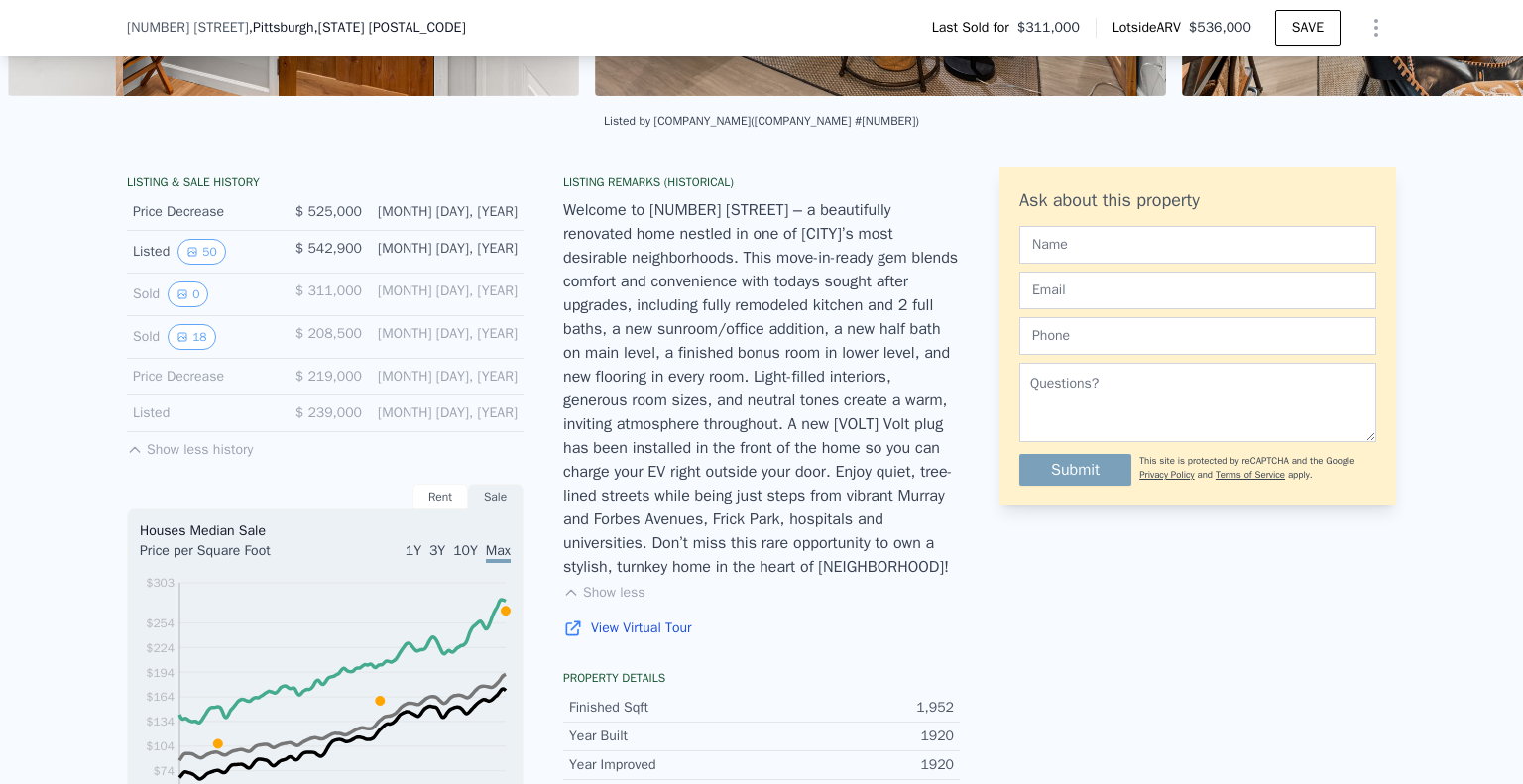 click on "Welcome to [NUMBER] [STREET] – a beautifully renovated home nestled in one of [CITY]’s most desirable neighborhoods. This move-in-ready gem blends comfort and convenience with todays sought after upgrades, including fully remodeled kitchen and 2 full baths, a new sunroom/office addition, a new half bath on main level, a finished bonus room in lower level, and new flooring in every room. Light-filled interiors, generous room sizes, and neutral tones create a warm, inviting atmosphere throughout. A new [VOLT] Volt plug has been installed in the front of the home so you can charge your EV right outside your door. Enjoy quiet, tree-lined streets while being just steps from vibrant Murray and Forbes Avenues, Frick Park, hospitals and universities. Don’t miss this rare opportunity to own a stylish, turnkey home in the heart of [NEIGHBORHOOD]!" at bounding box center [762, 389] 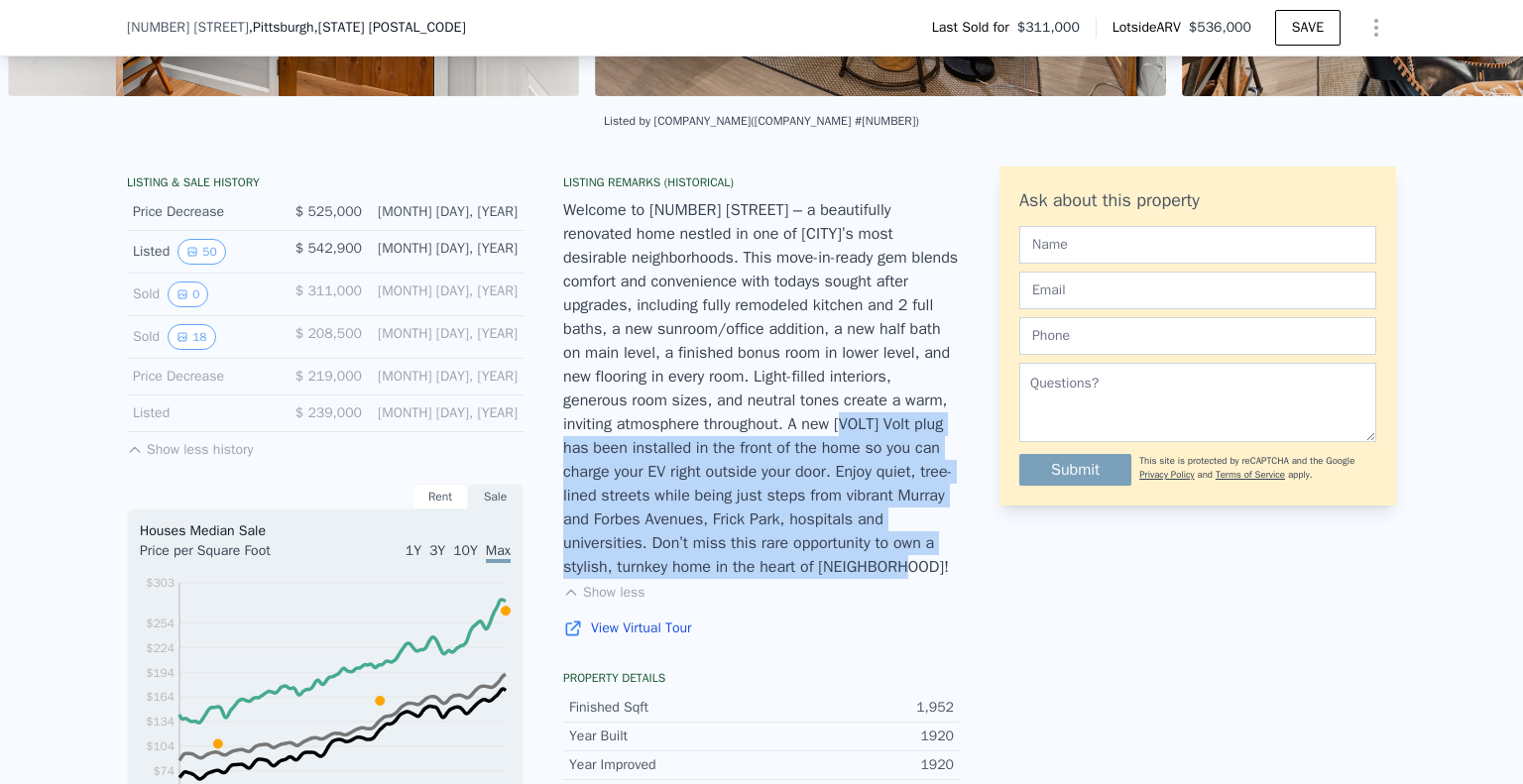 drag, startPoint x: 655, startPoint y: 430, endPoint x: 881, endPoint y: 564, distance: 262.73941 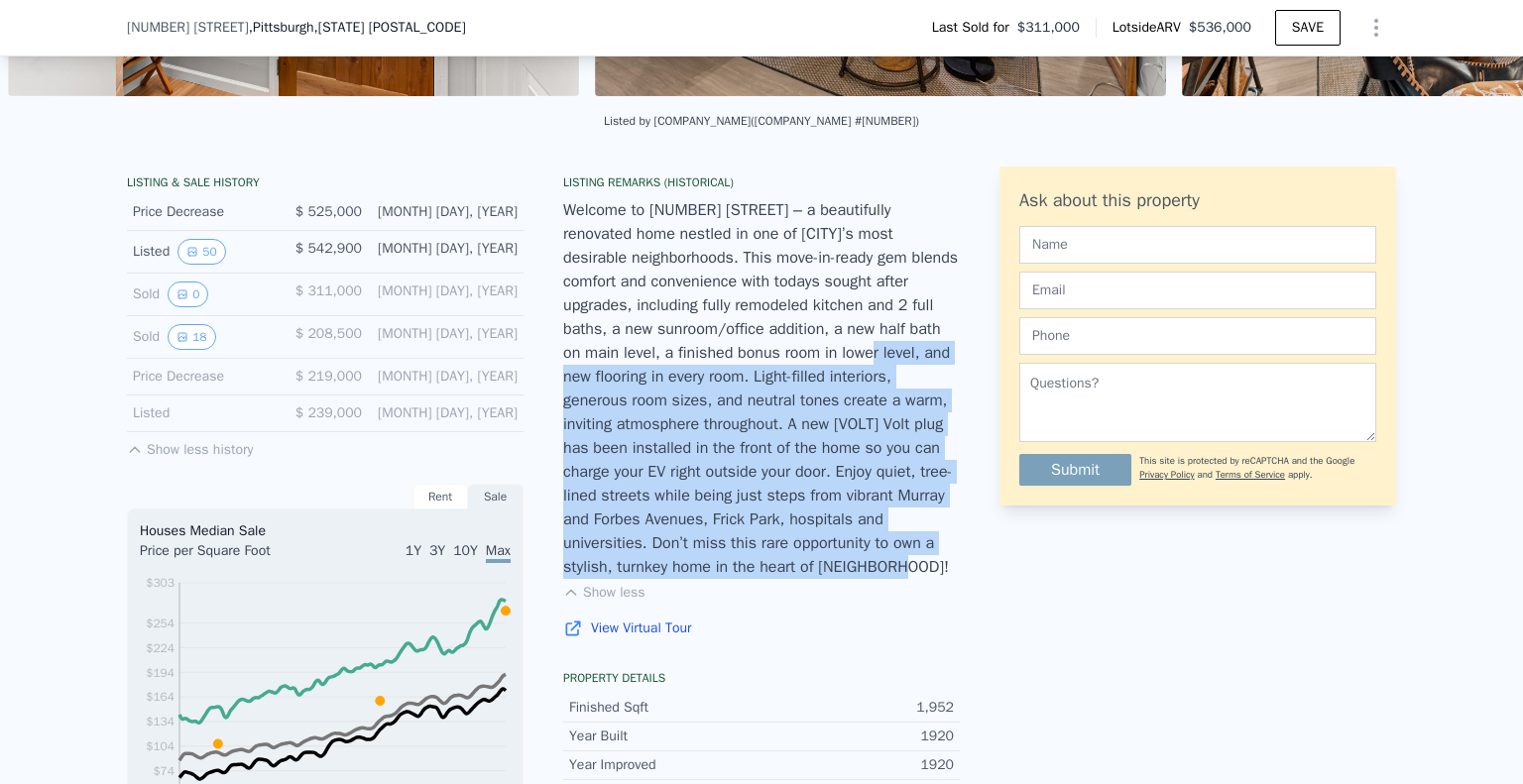 drag, startPoint x: 881, startPoint y: 564, endPoint x: 704, endPoint y: 358, distance: 271.59713 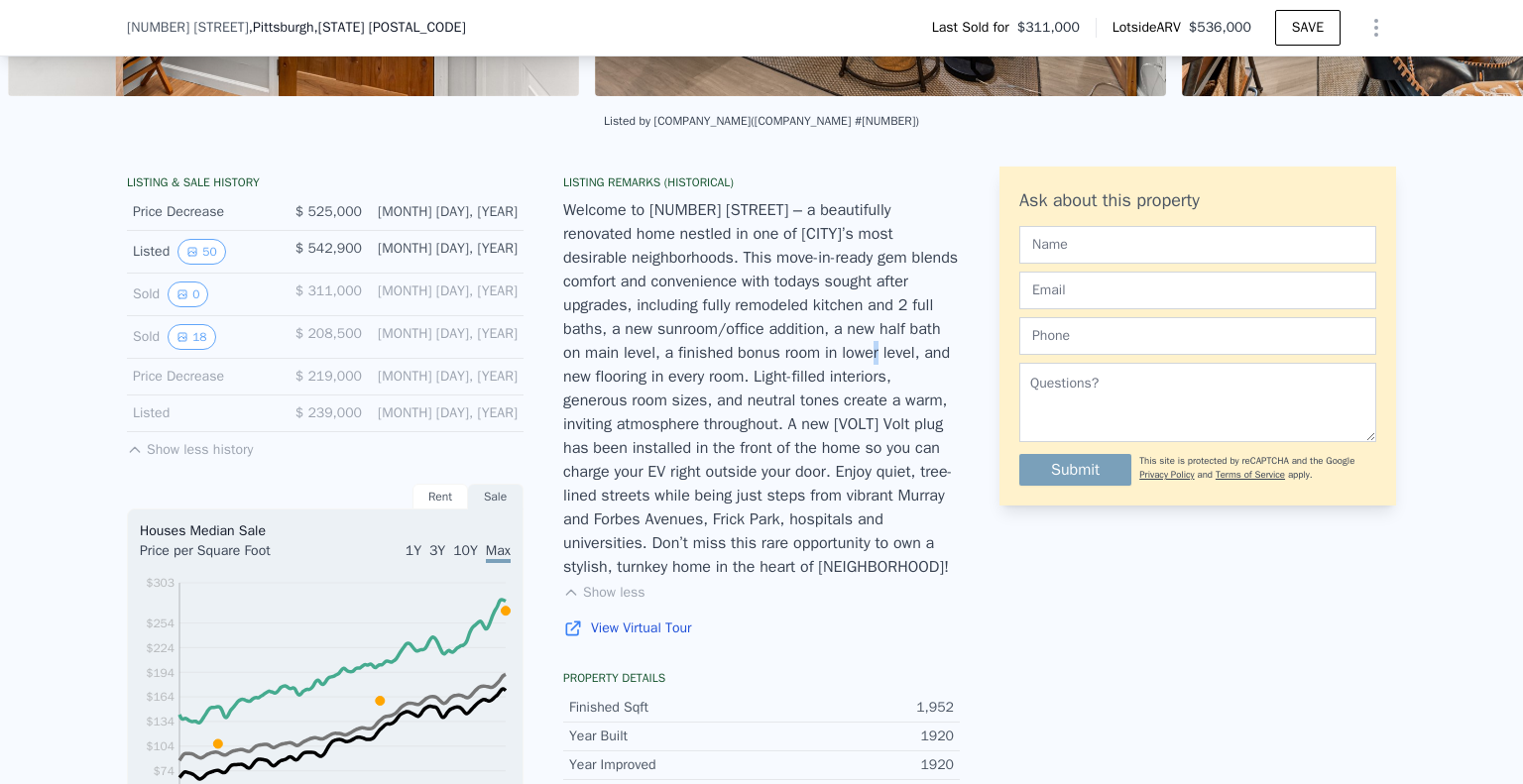 click on "Welcome to [NUMBER] [STREET] – a beautifully renovated home nestled in one of [CITY]’s most desirable neighborhoods. This move-in-ready gem blends comfort and convenience with todays sought after upgrades, including fully remodeled kitchen and 2 full baths, a new sunroom/office addition, a new half bath on main level, a finished bonus room in lower level, and new flooring in every room. Light-filled interiors, generous room sizes, and neutral tones create a warm, inviting atmosphere throughout. A new [VOLT] Volt plug has been installed in the front of the home so you can charge your EV right outside your door. Enjoy quiet, tree-lined streets while being just steps from vibrant Murray and Forbes Avenues, Frick Park, hospitals and universities. Don’t miss this rare opportunity to own a stylish, turnkey home in the heart of [NEIGHBORHOOD]!" at bounding box center (762, 389) 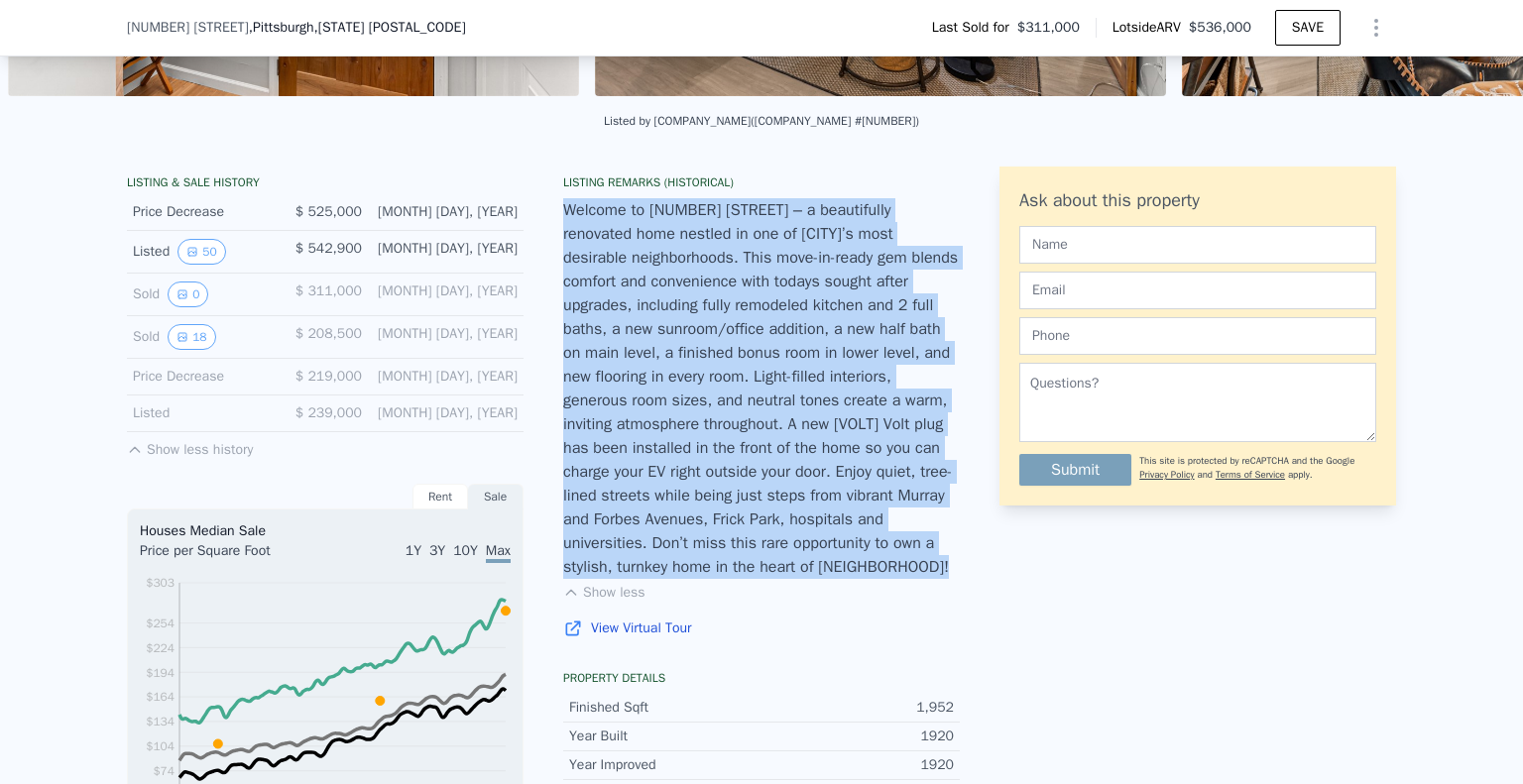 click on "Welcome to [NUMBER] [STREET] – a beautifully renovated home nestled in one of [CITY]’s most desirable neighborhoods. This move-in-ready gem blends comfort and convenience with todays sought after upgrades, including fully remodeled kitchen and 2 full baths, a new sunroom/office addition, a new half bath on main level, a finished bonus room in lower level, and new flooring in every room. Light-filled interiors, generous room sizes, and neutral tones create a warm, inviting atmosphere throughout. A new [VOLT] Volt plug has been installed in the front of the home so you can charge your EV right outside your door. Enjoy quiet, tree-lined streets while being just steps from vibrant Murray and Forbes Avenues, Frick Park, hospitals and universities. Don’t miss this rare opportunity to own a stylish, turnkey home in the heart of [NEIGHBORHOOD]!" at bounding box center (762, 389) 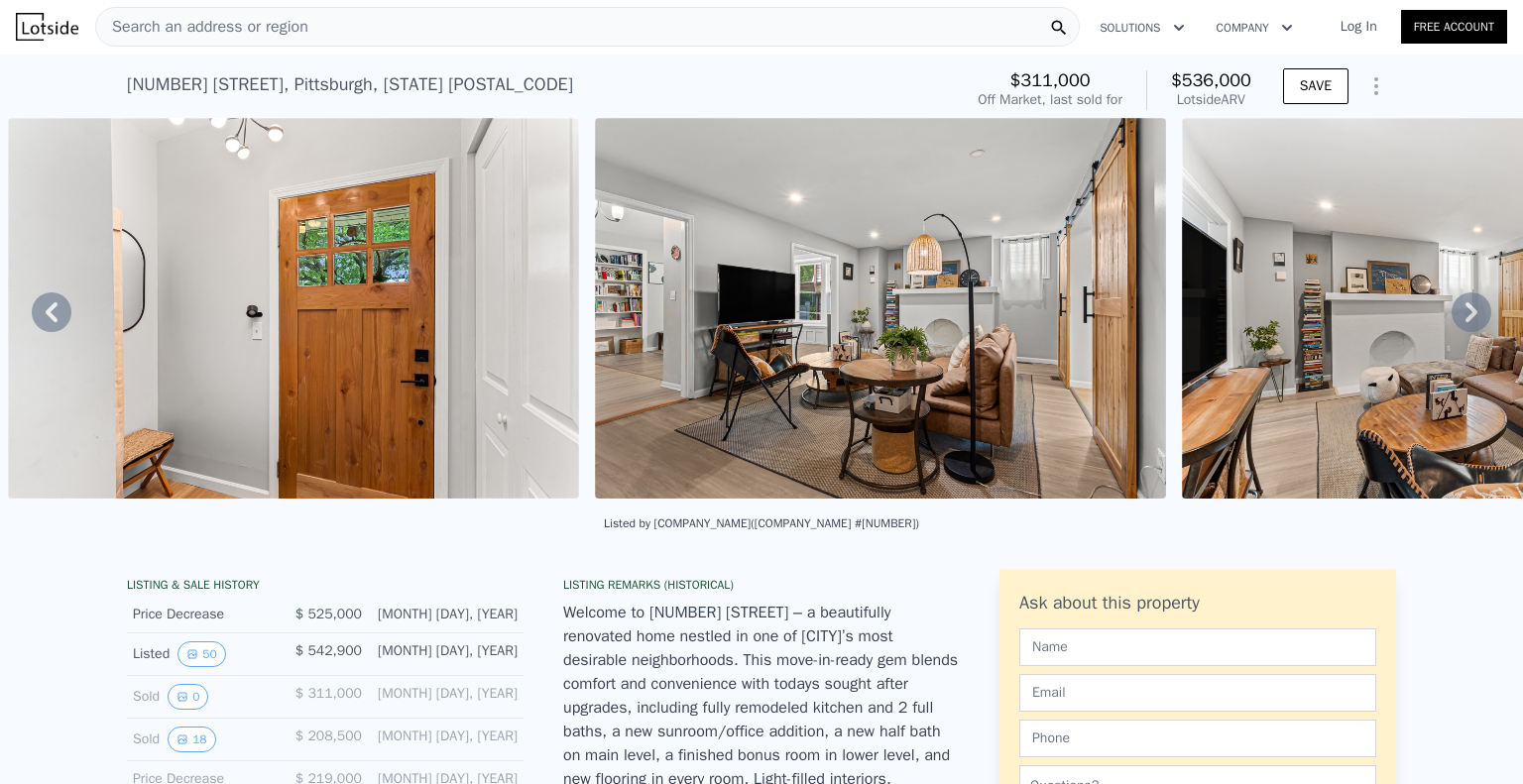 scroll, scrollTop: 0, scrollLeft: 0, axis: both 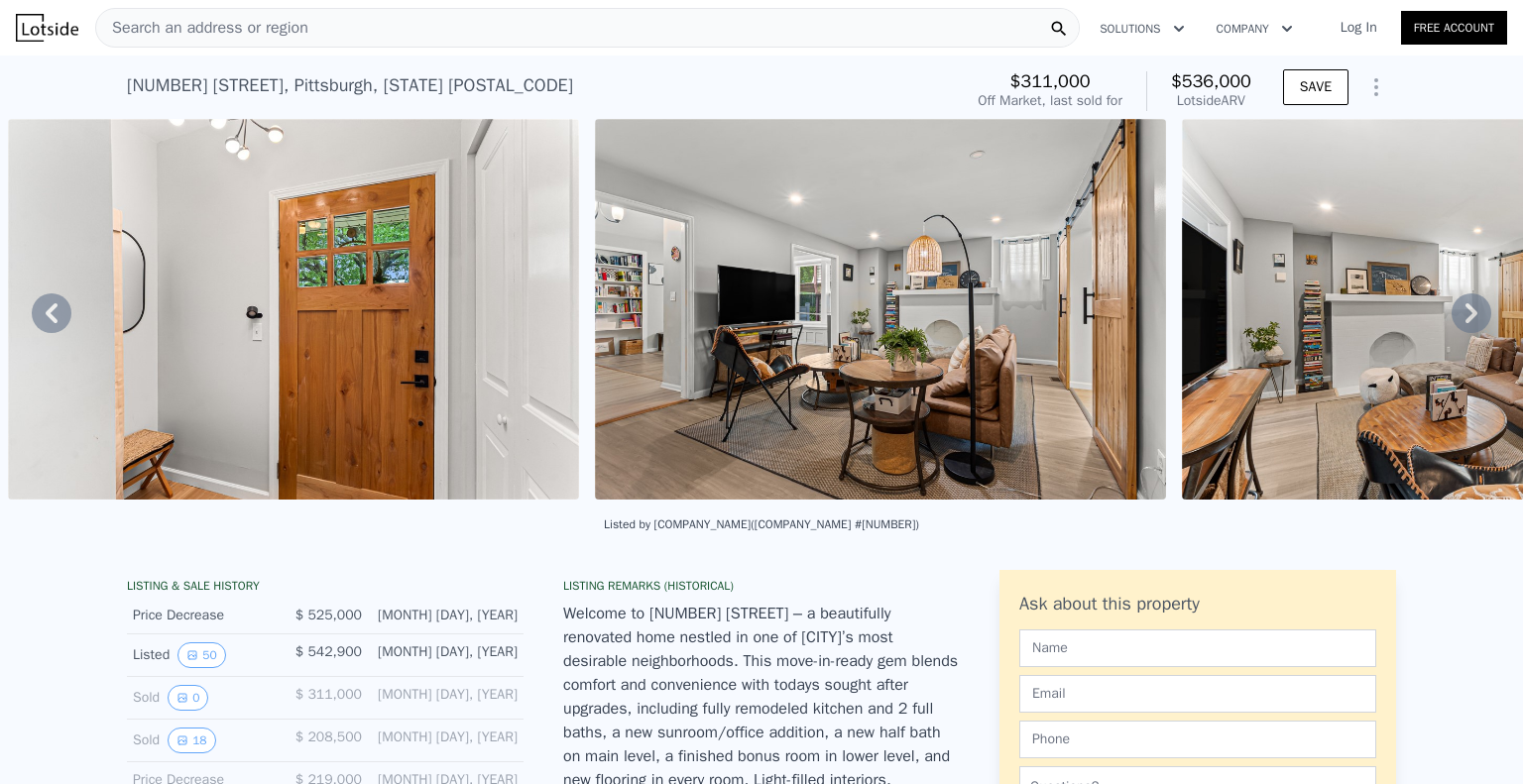 click on "[NUMBER] [STREET] , [CITY] , [STATE] [POSTAL_CODE]" at bounding box center [350, 85] 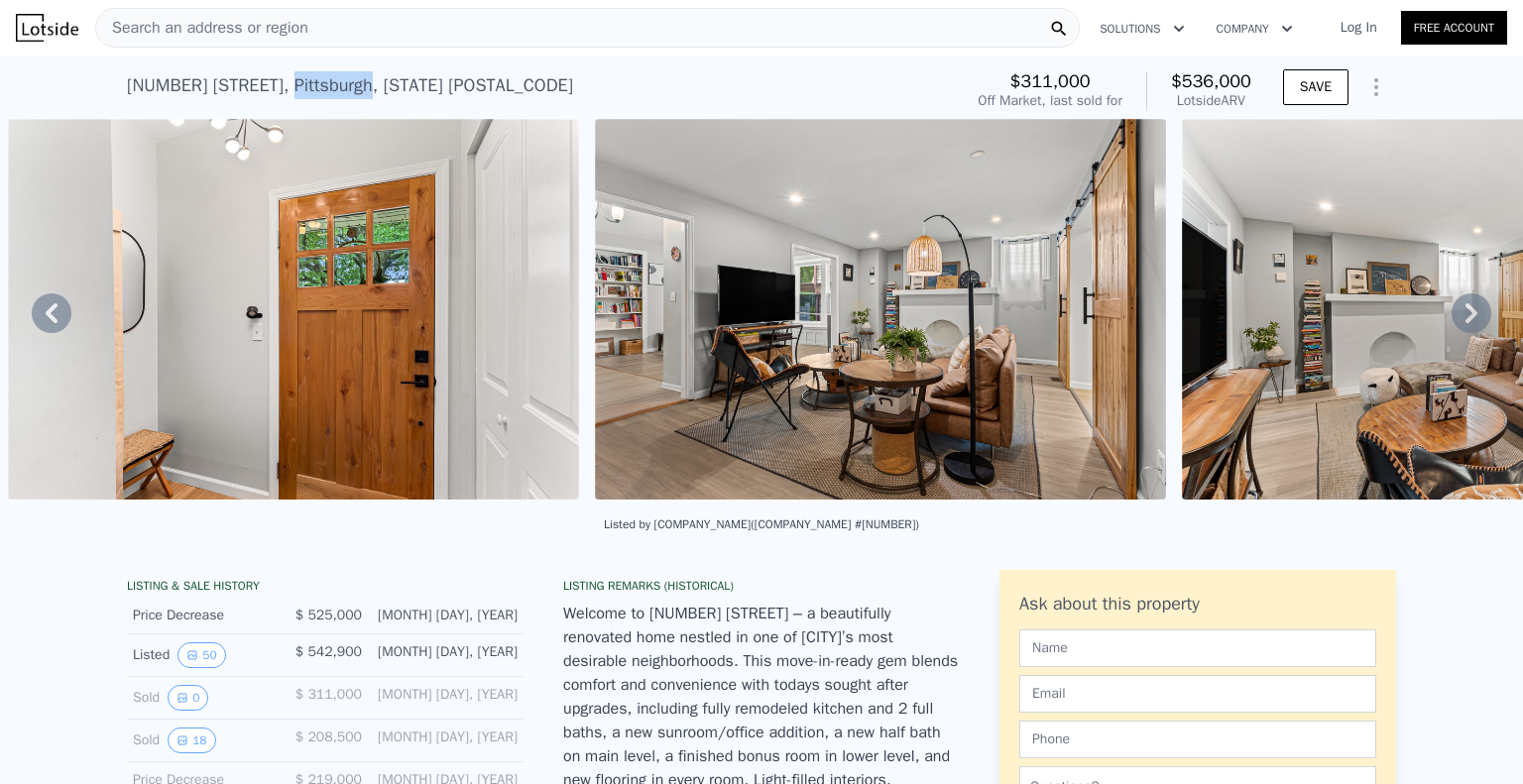 click on "[NUMBER] [STREET] , [CITY] , [STATE] [POSTAL_CODE]" at bounding box center (350, 85) 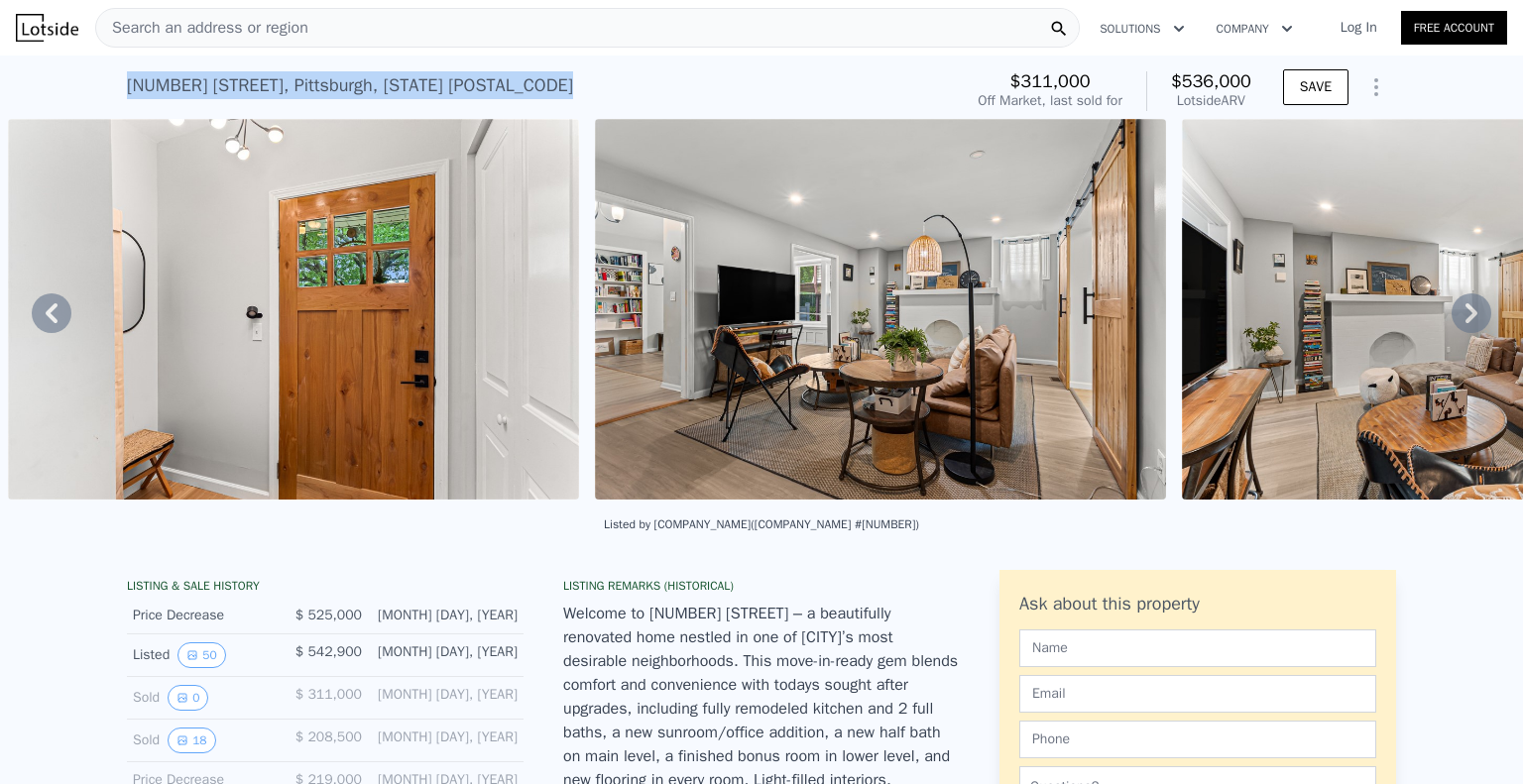 click on "[NUMBER] [STREET] , [CITY] , [STATE] [POSTAL_CODE]" at bounding box center [350, 85] 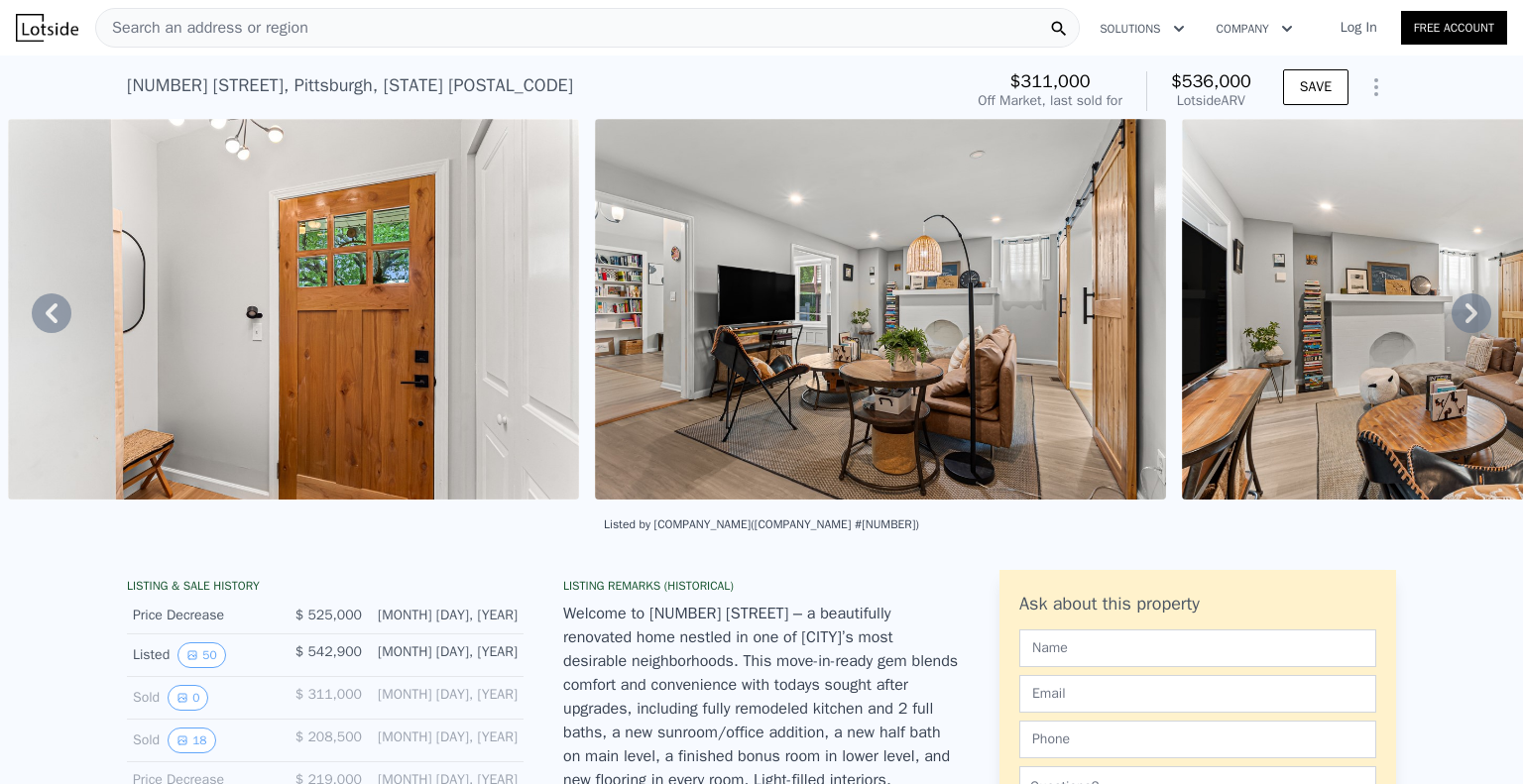 click 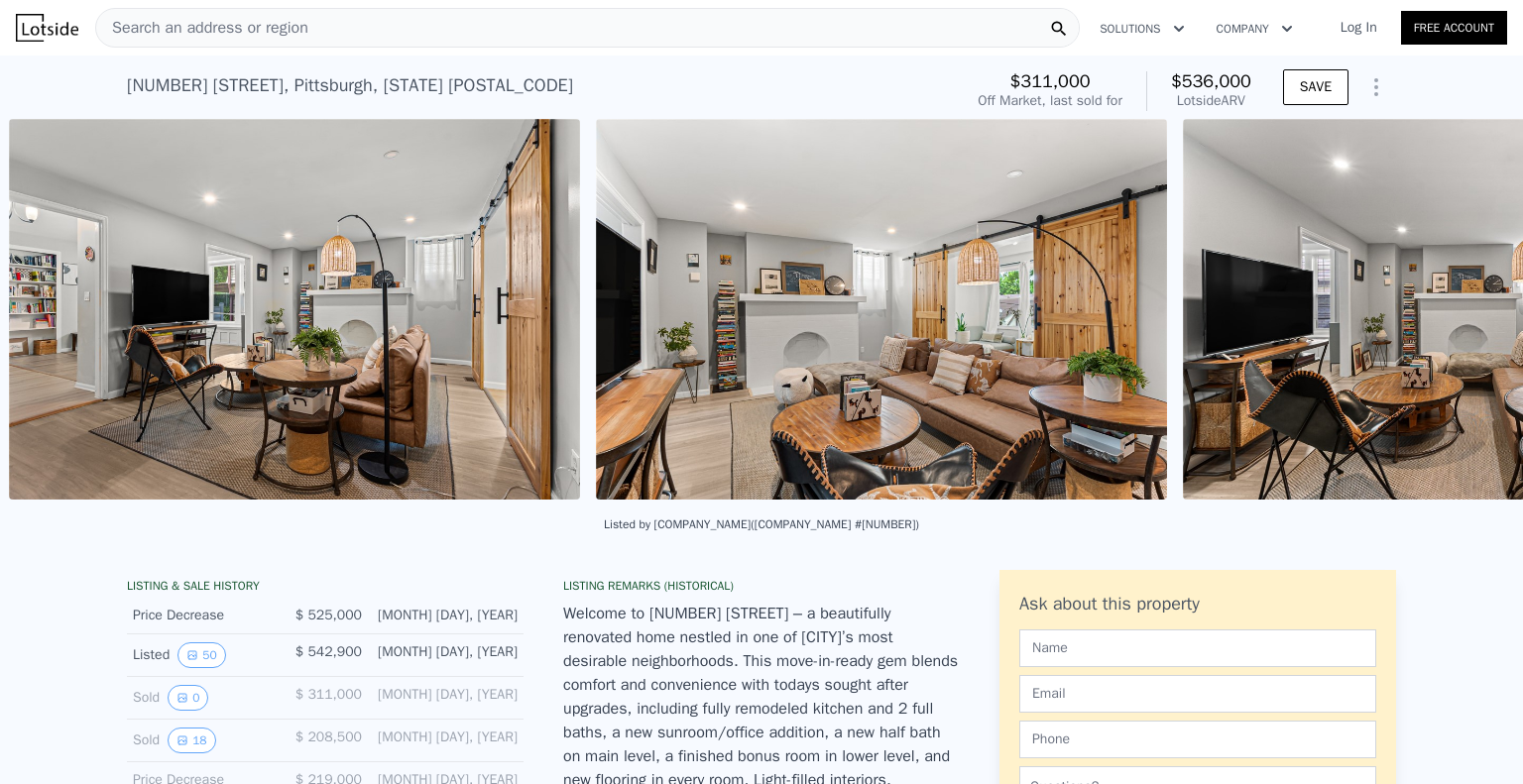 scroll, scrollTop: 0, scrollLeft: 2668, axis: horizontal 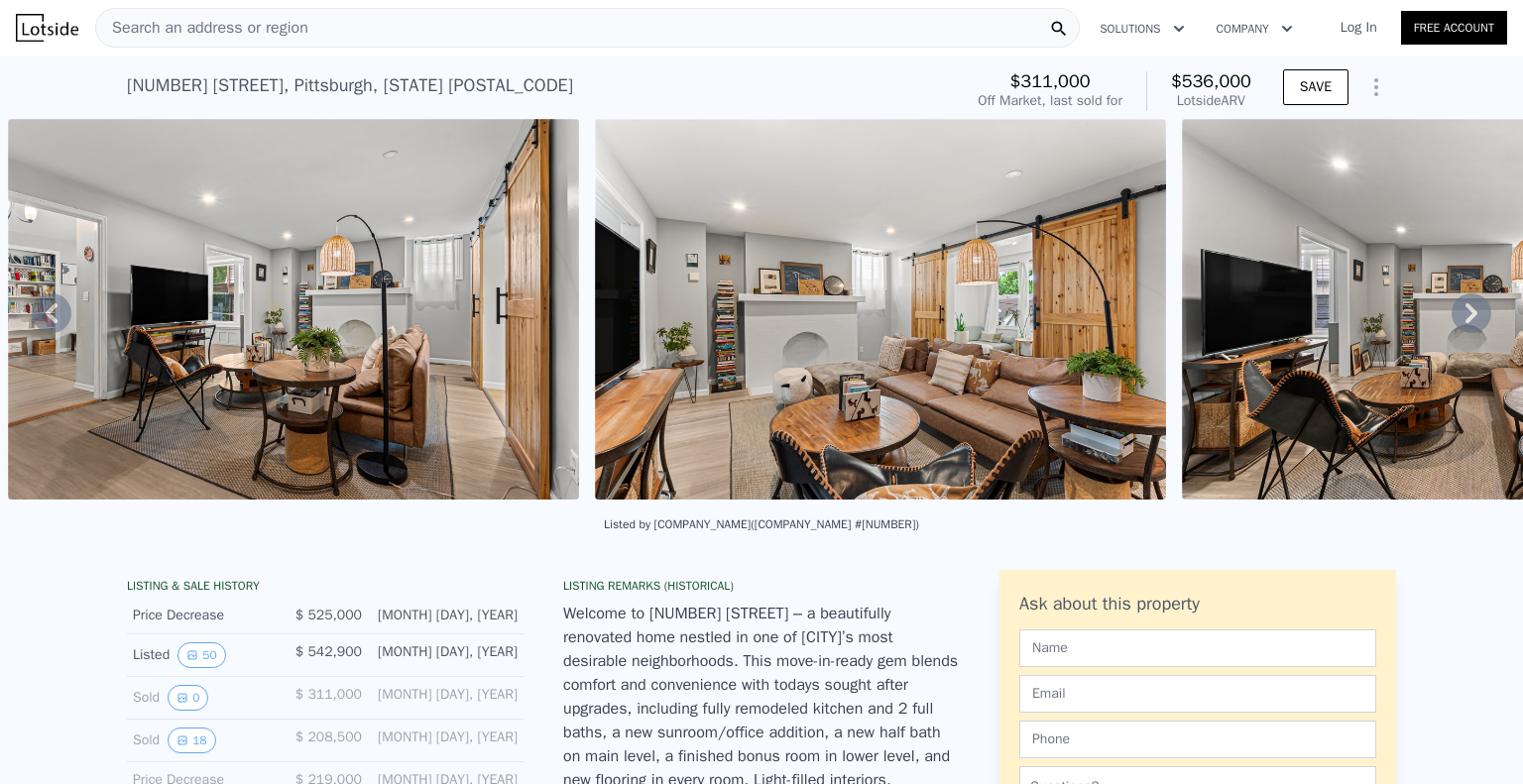 click at bounding box center (880, 309) 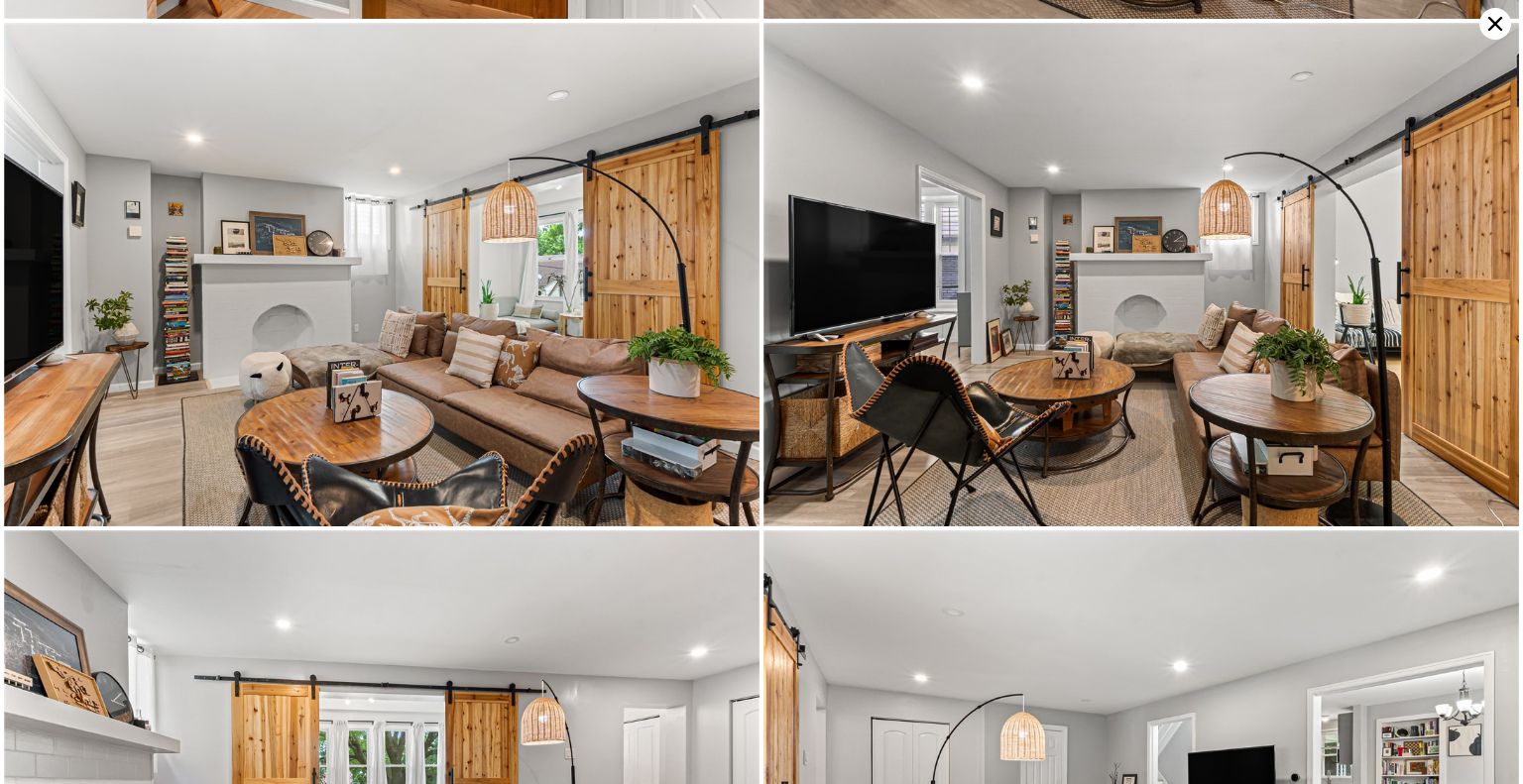 scroll, scrollTop: 1004, scrollLeft: 0, axis: vertical 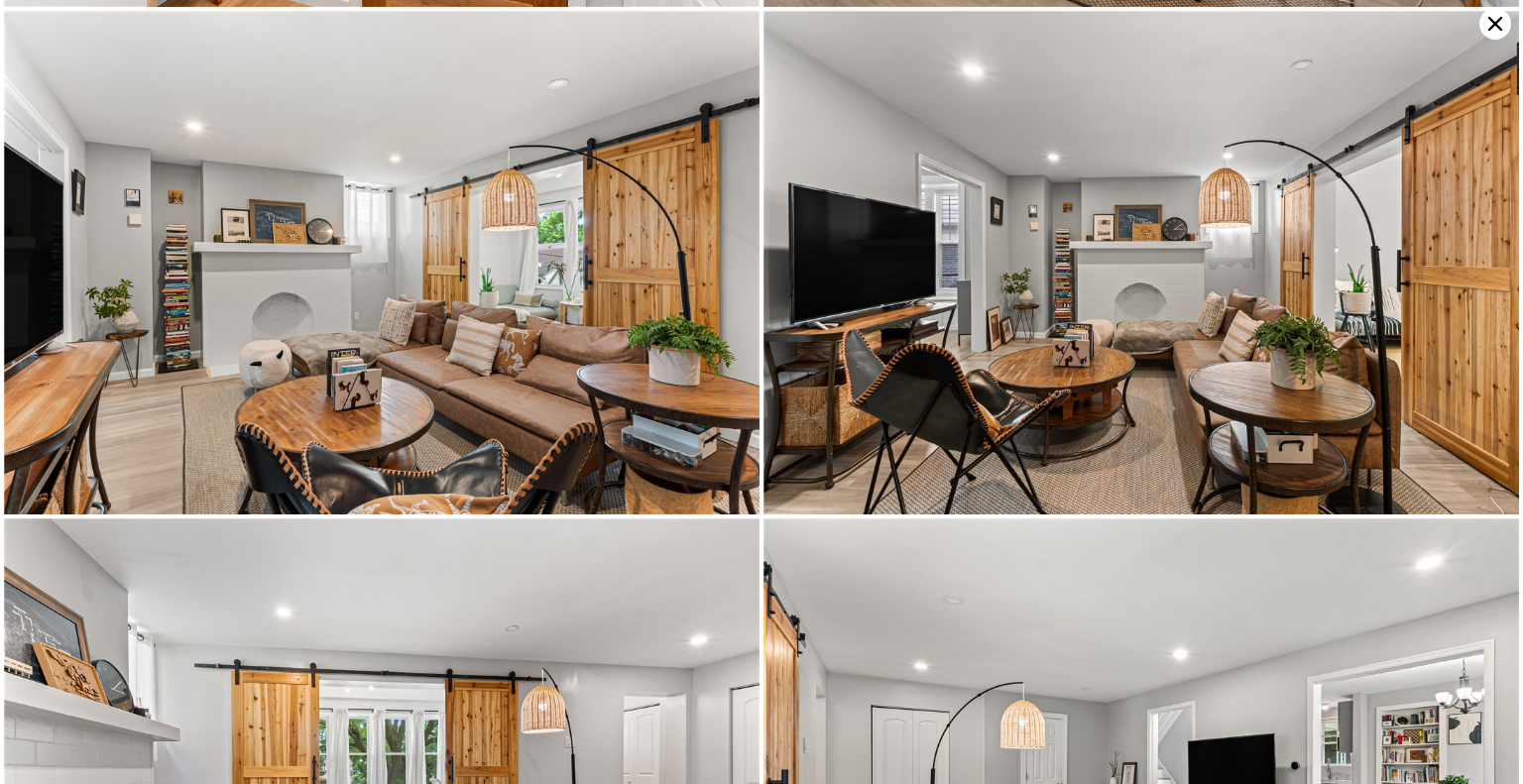 click at bounding box center [1141, 263] 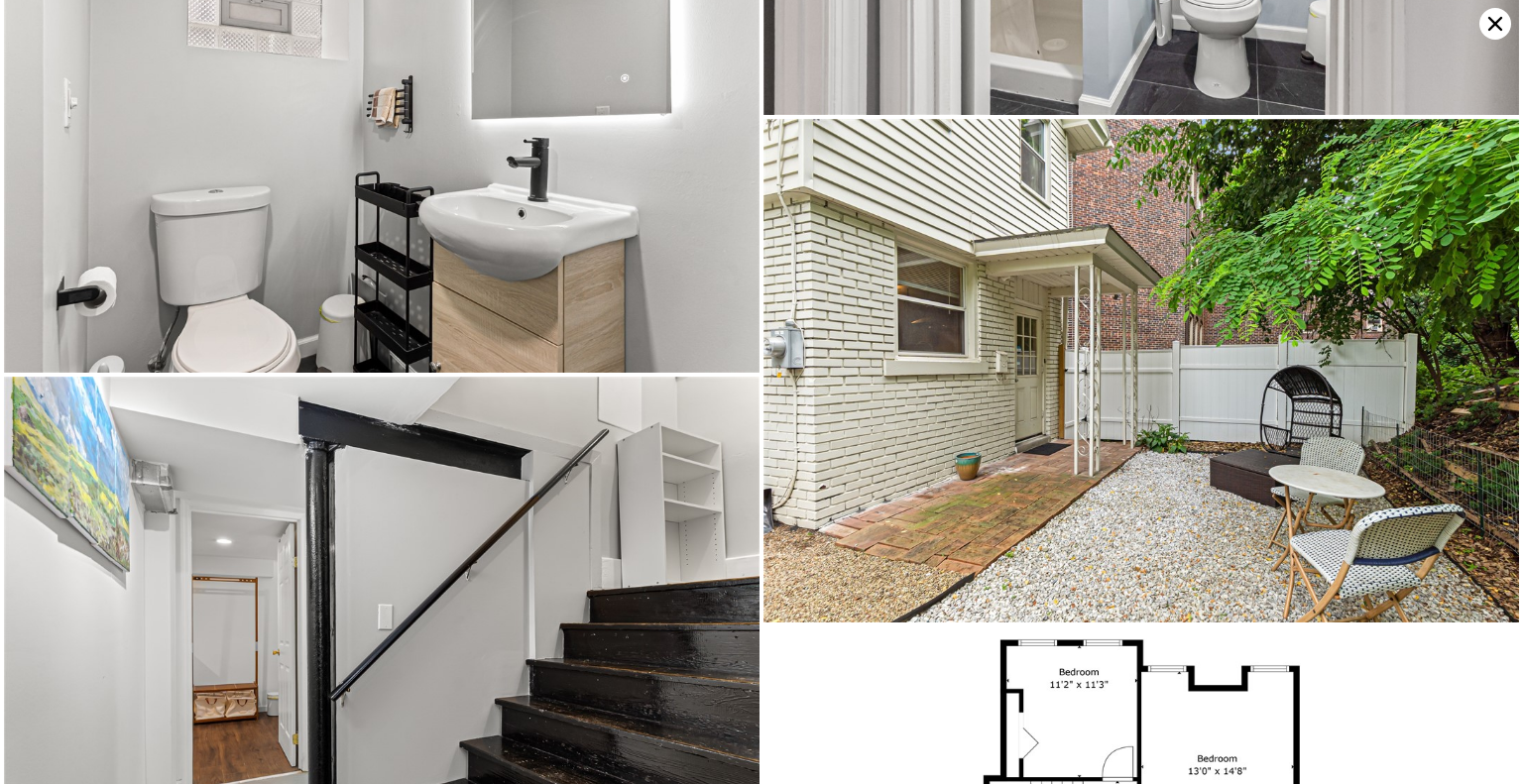 scroll, scrollTop: 11316, scrollLeft: 0, axis: vertical 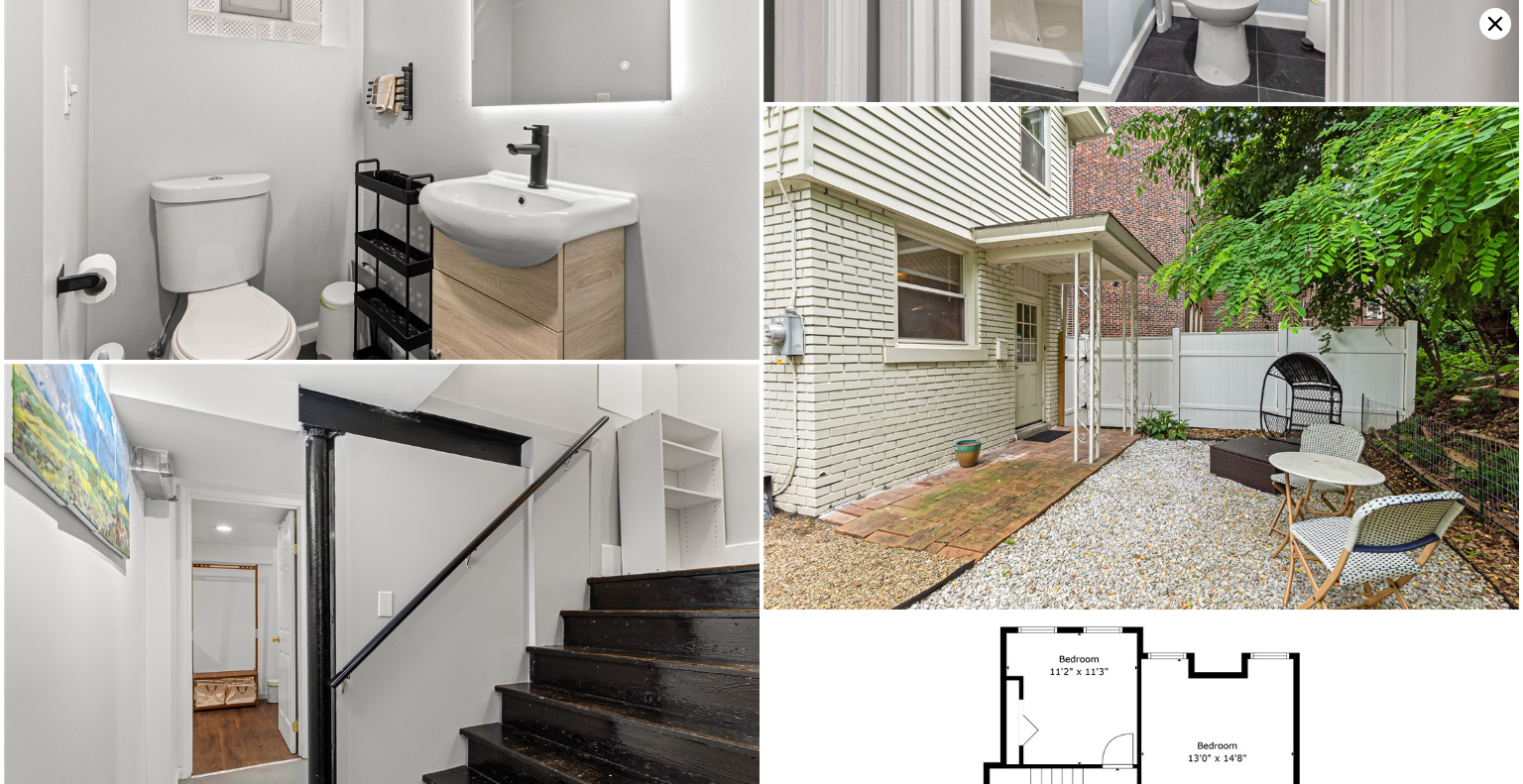 click 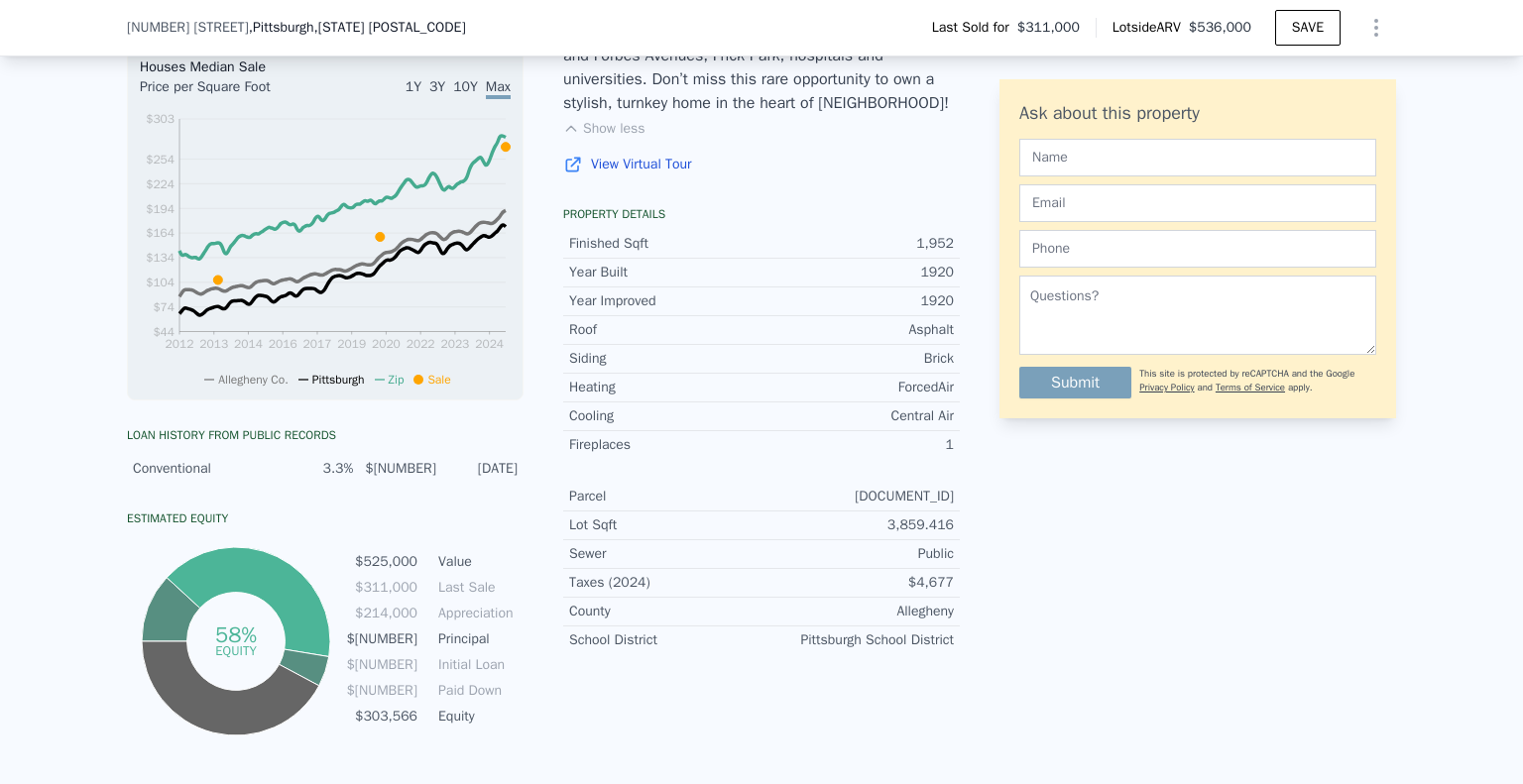 scroll, scrollTop: 983, scrollLeft: 0, axis: vertical 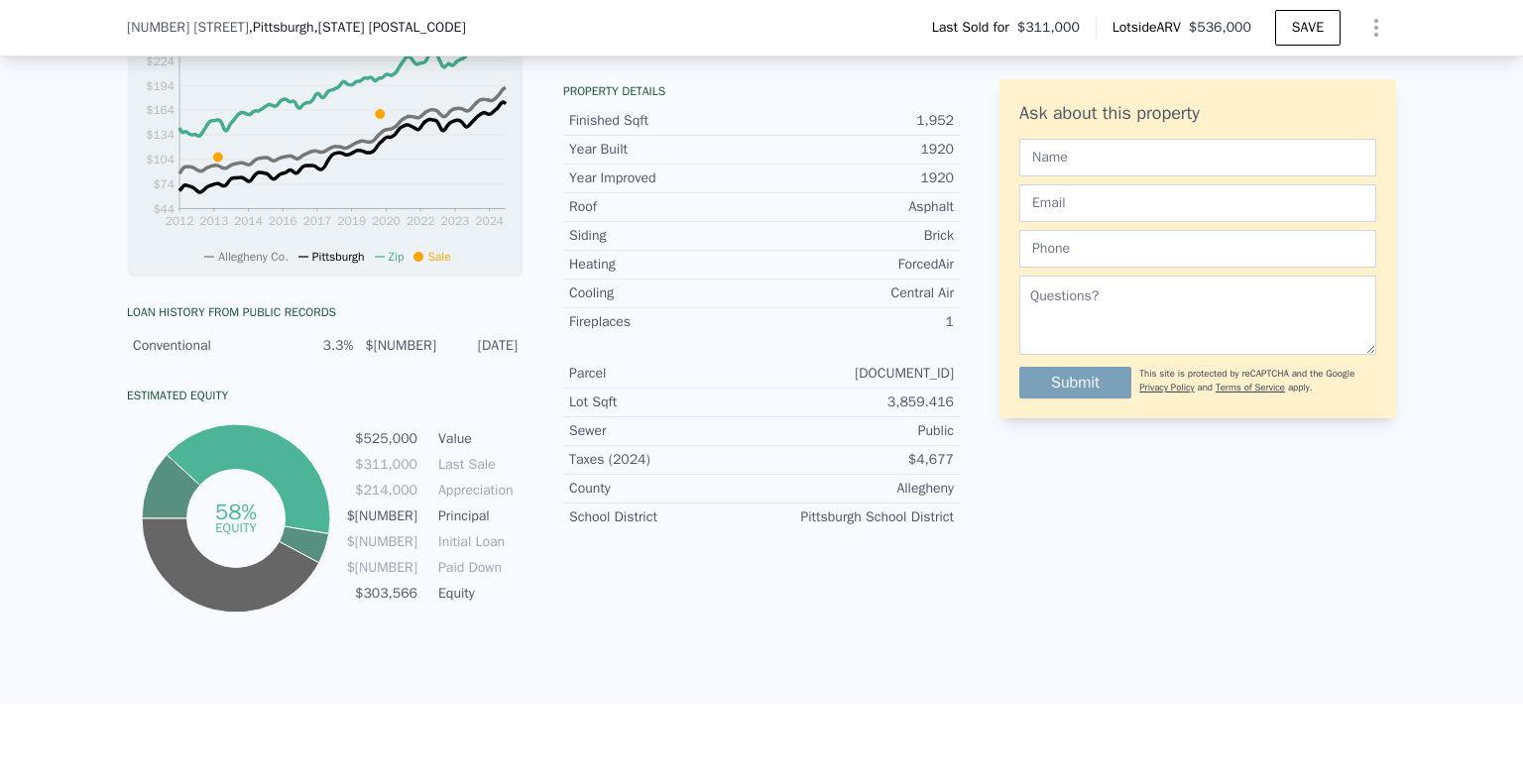 click on "3.3%" at bounding box center [318, 346] 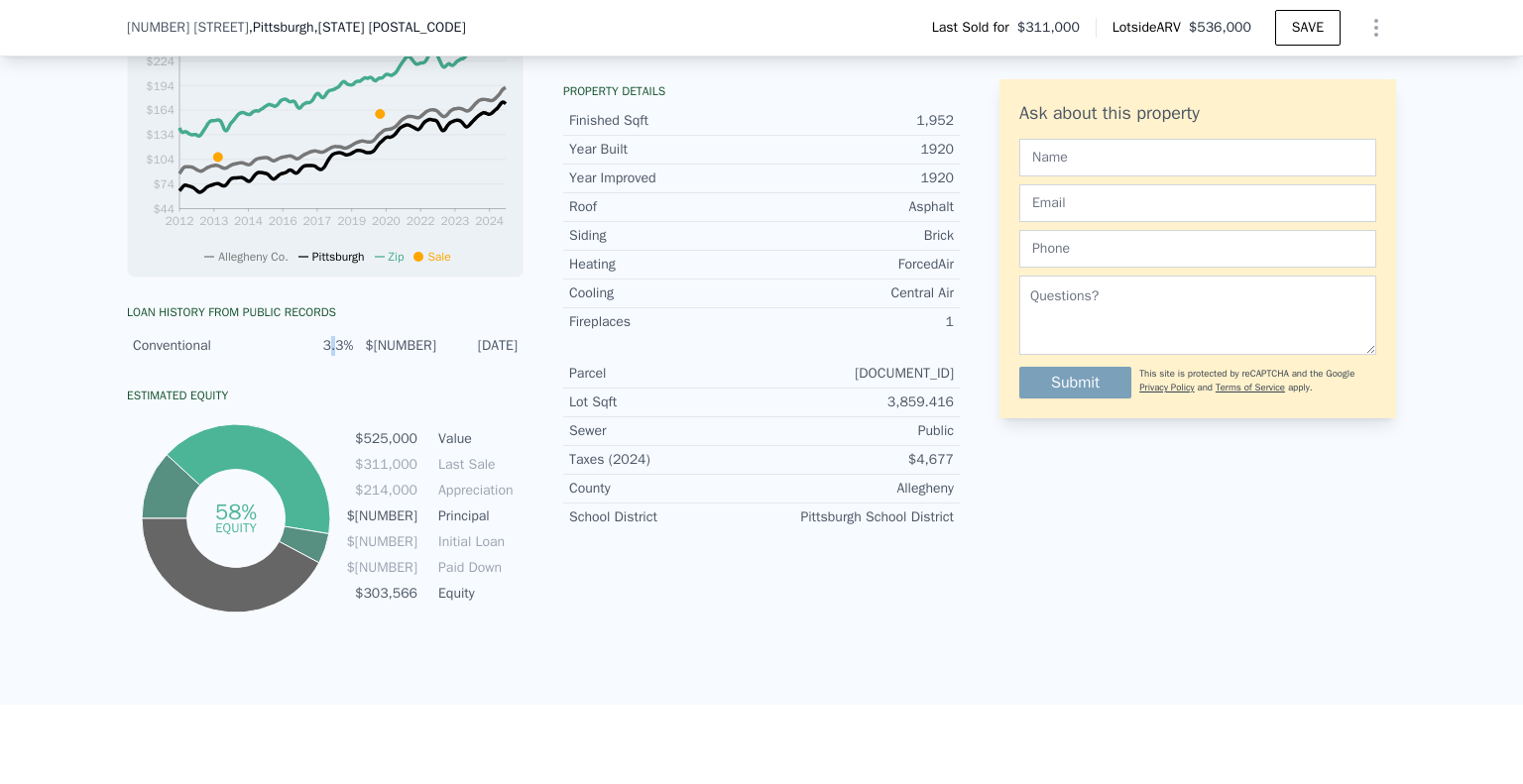 click on "3.3%" at bounding box center (318, 346) 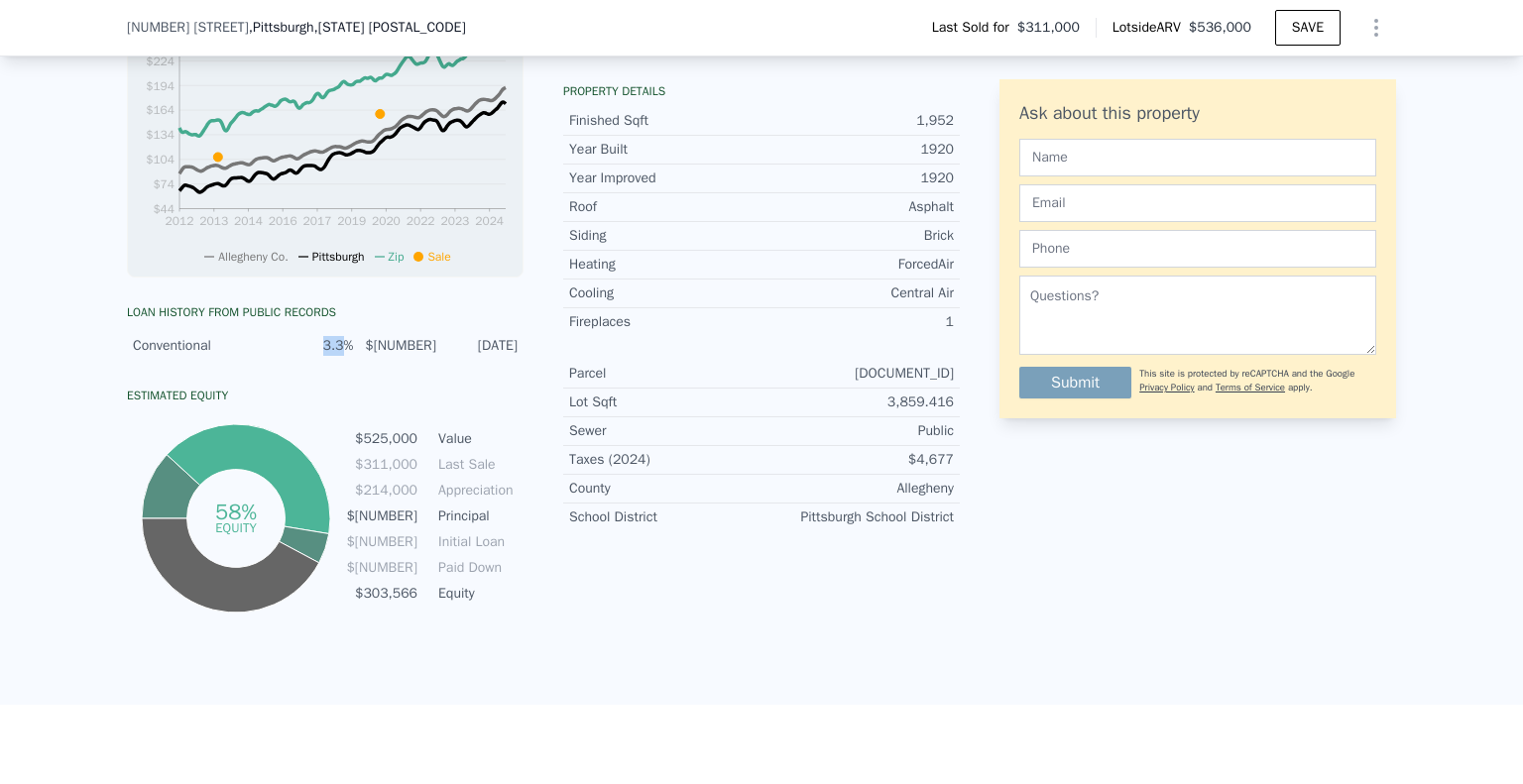 click on "3.3%" at bounding box center (318, 346) 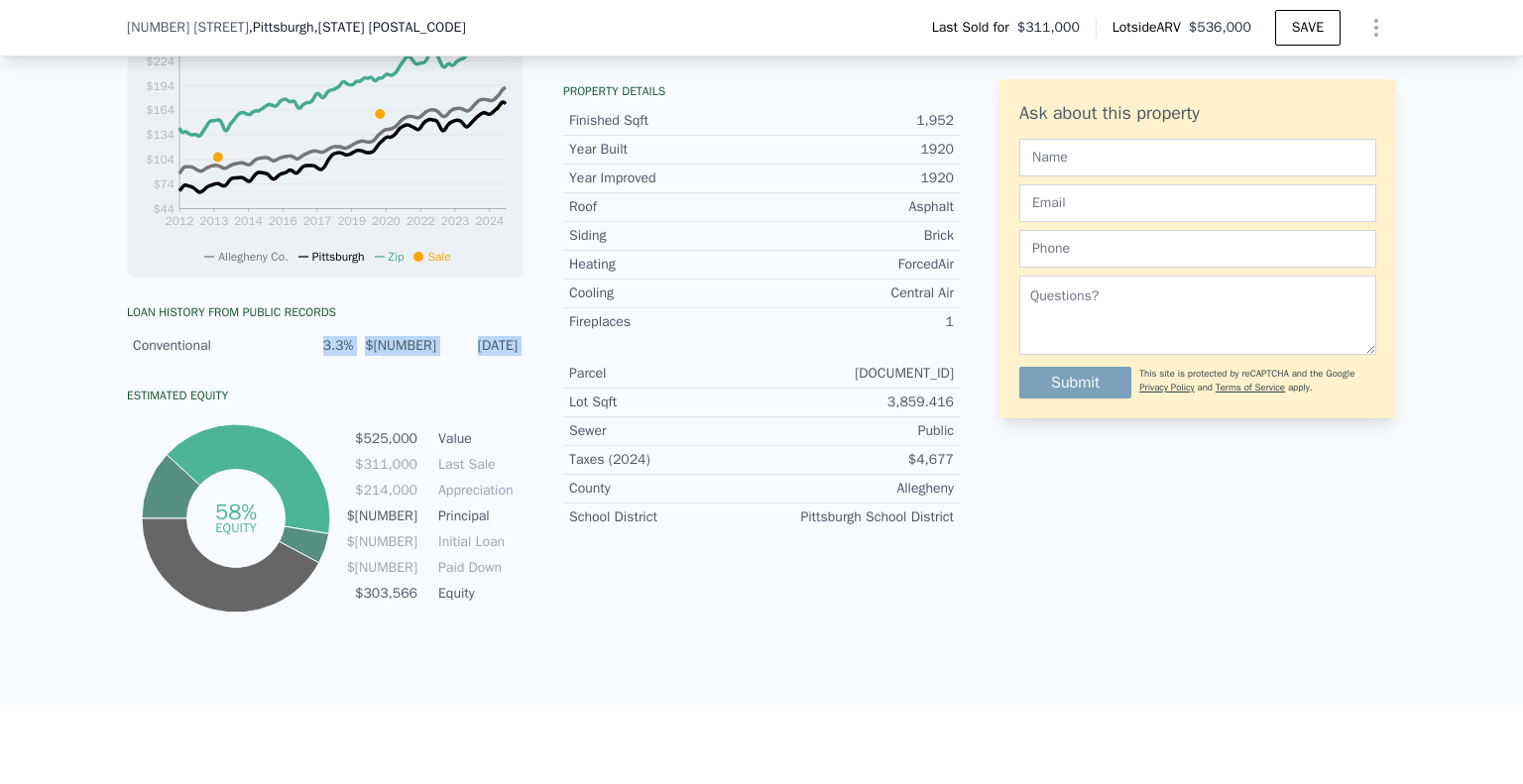 drag, startPoint x: 323, startPoint y: 357, endPoint x: 514, endPoint y: 356, distance: 191.00262 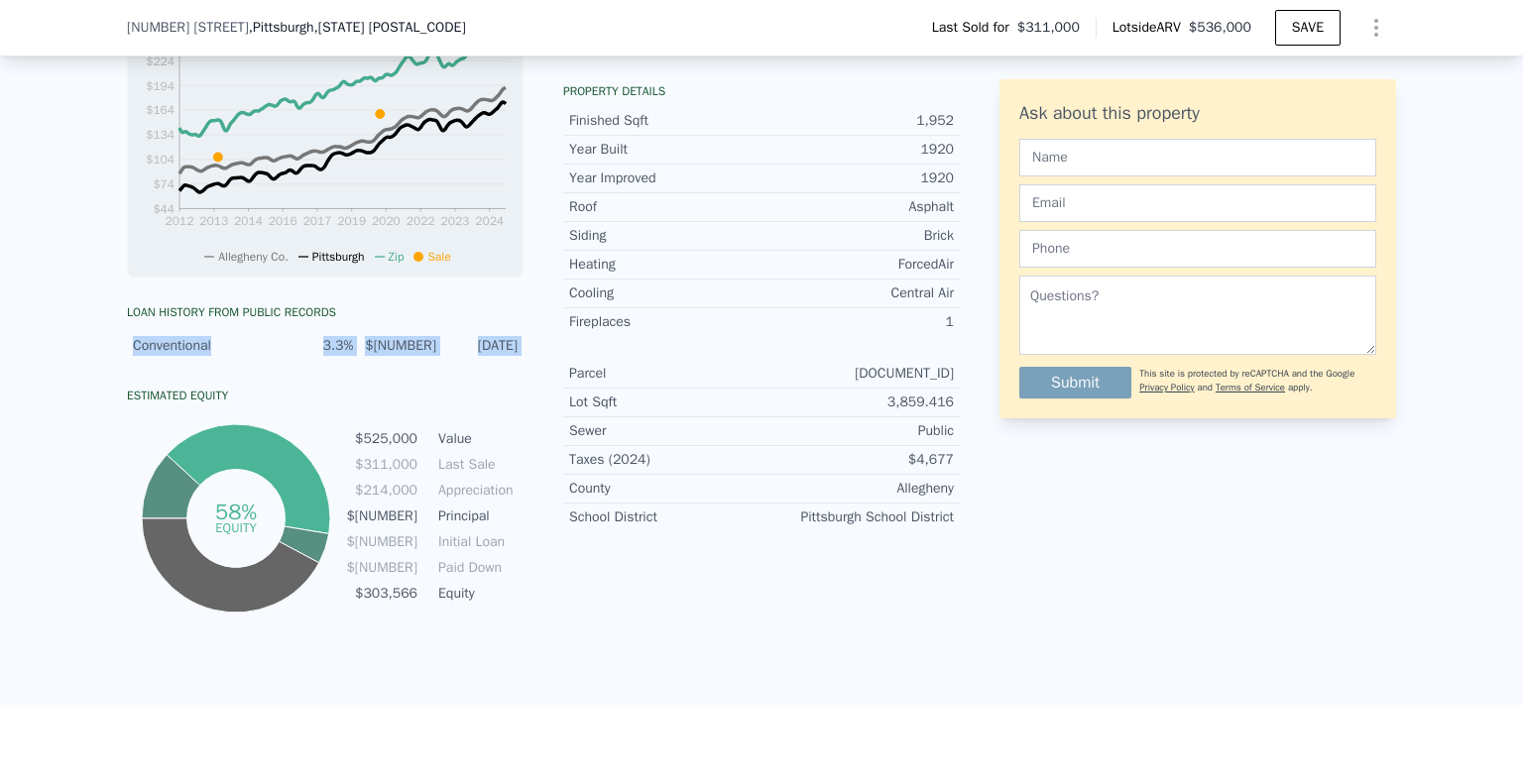 drag, startPoint x: 514, startPoint y: 356, endPoint x: 144, endPoint y: 351, distance: 370.0338 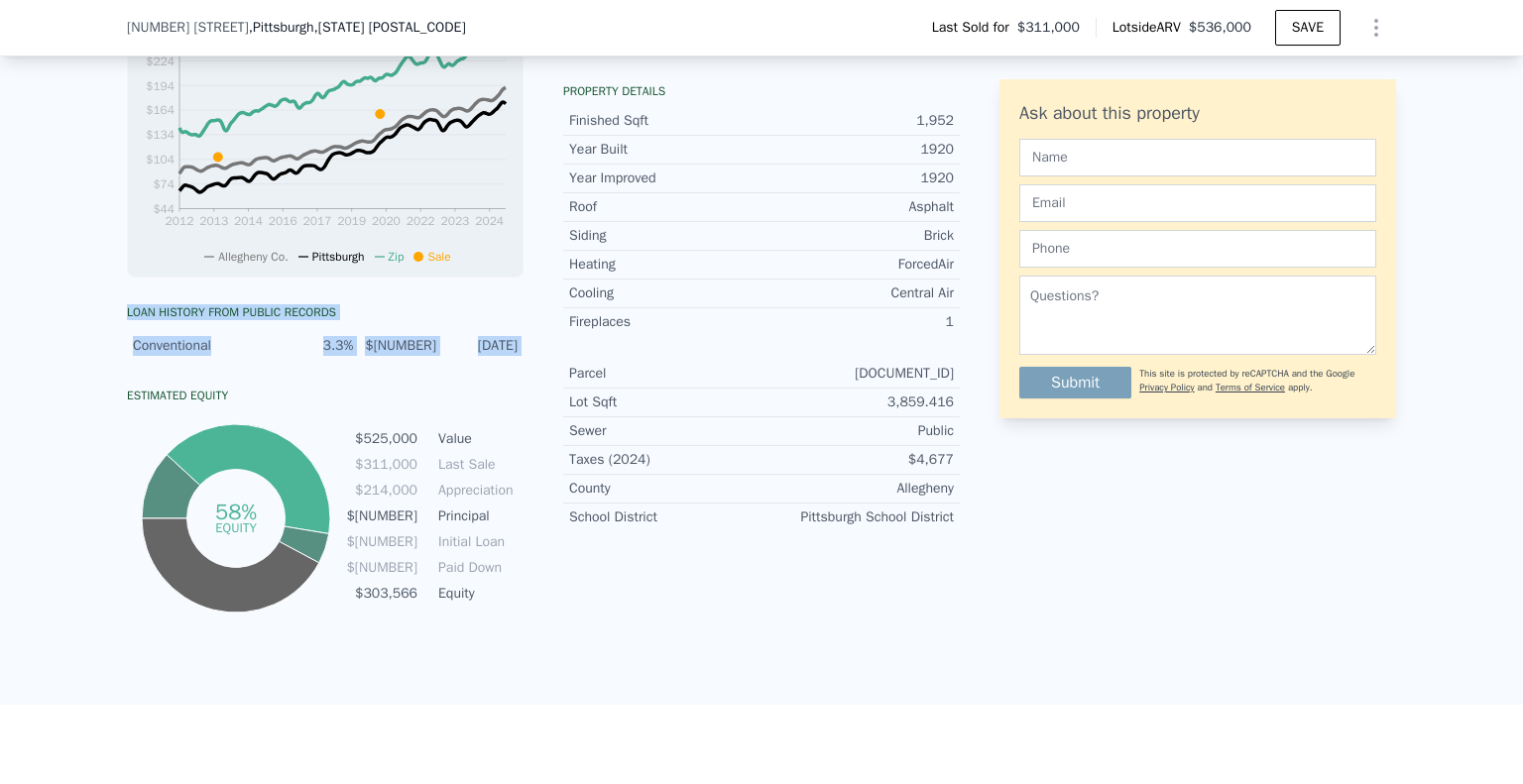 drag, startPoint x: 515, startPoint y: 346, endPoint x: 137, endPoint y: 320, distance: 378.8931 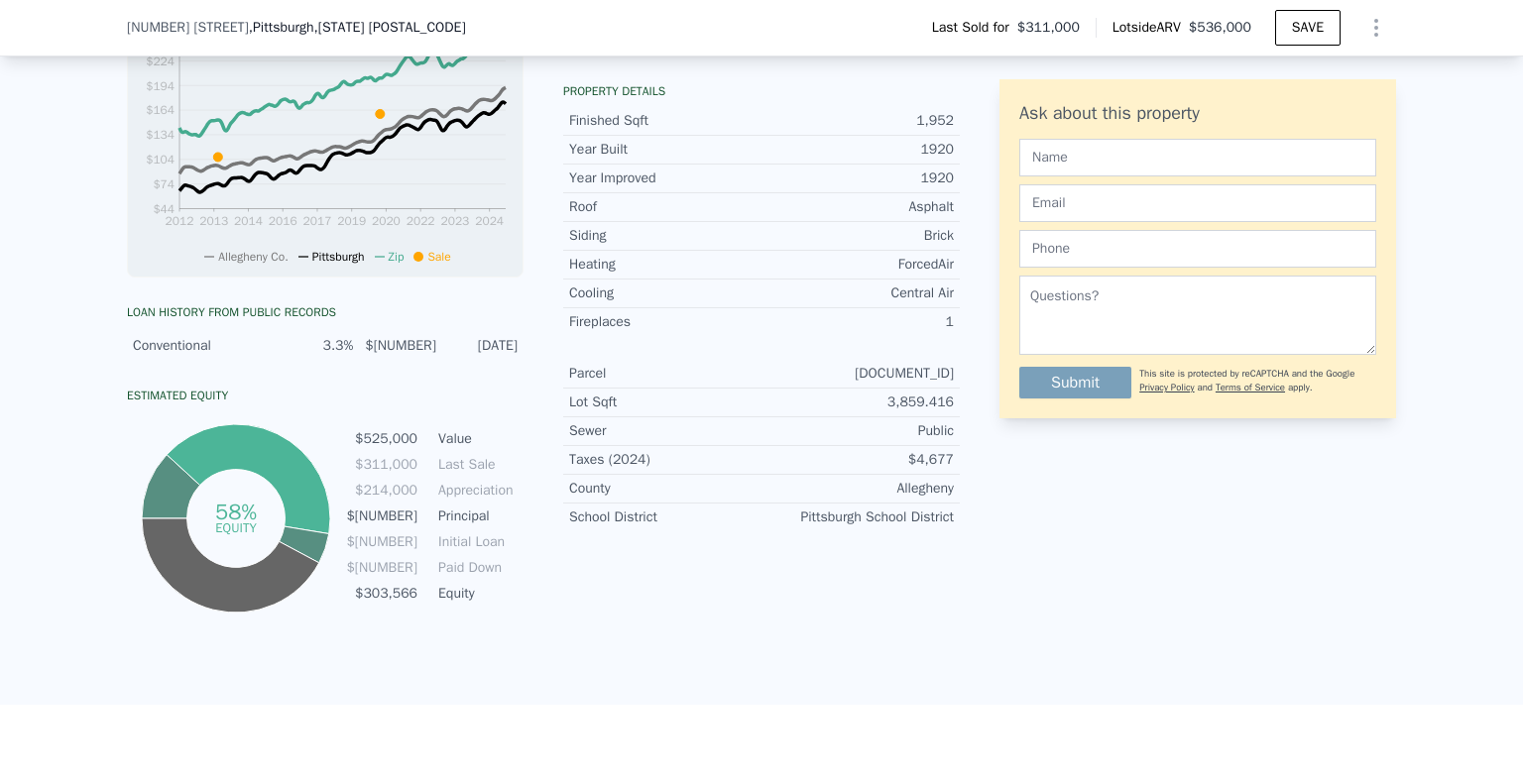 drag, startPoint x: 137, startPoint y: 320, endPoint x: 495, endPoint y: 348, distance: 359.0933 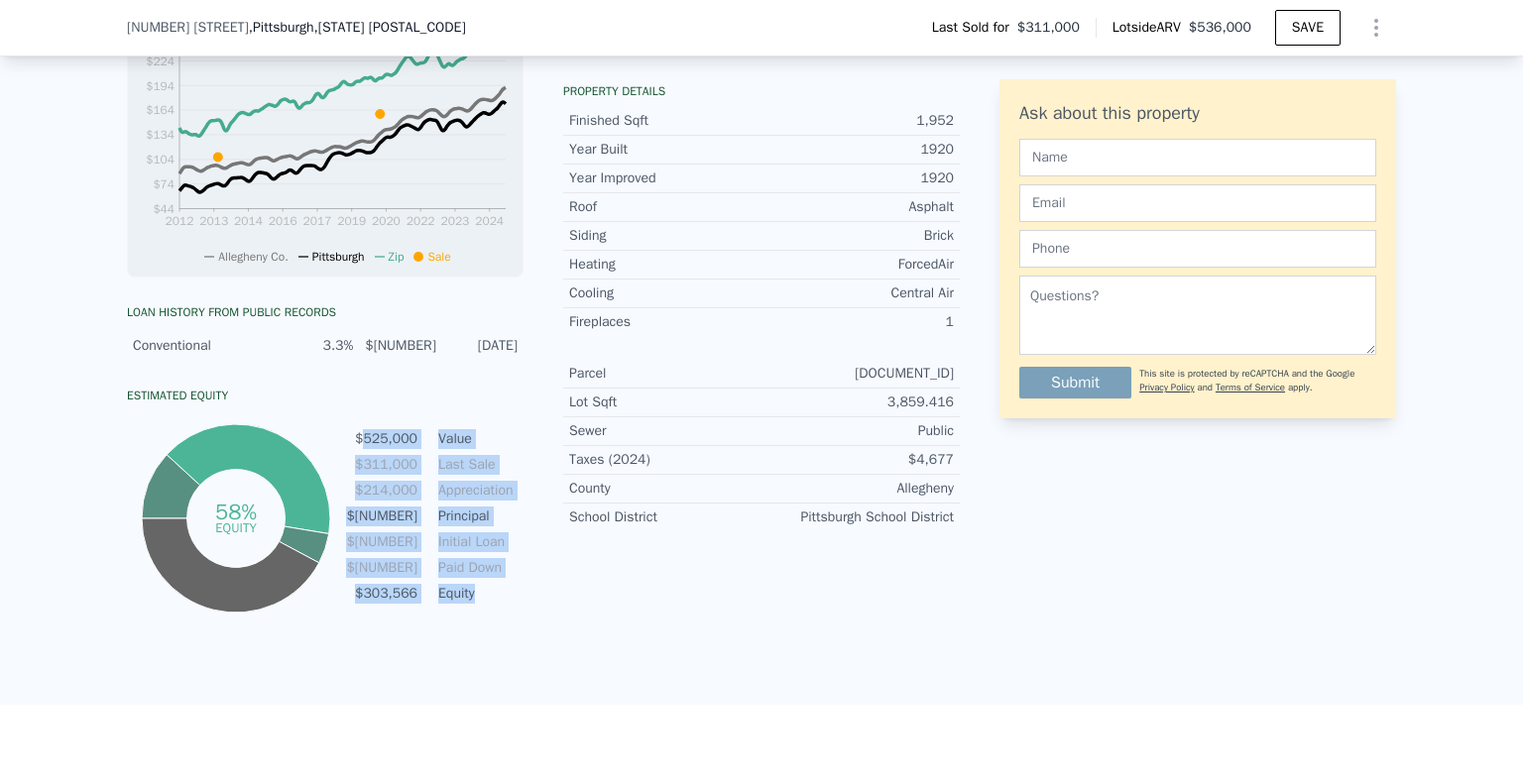 drag, startPoint x: 358, startPoint y: 445, endPoint x: 487, endPoint y: 591, distance: 194.8256 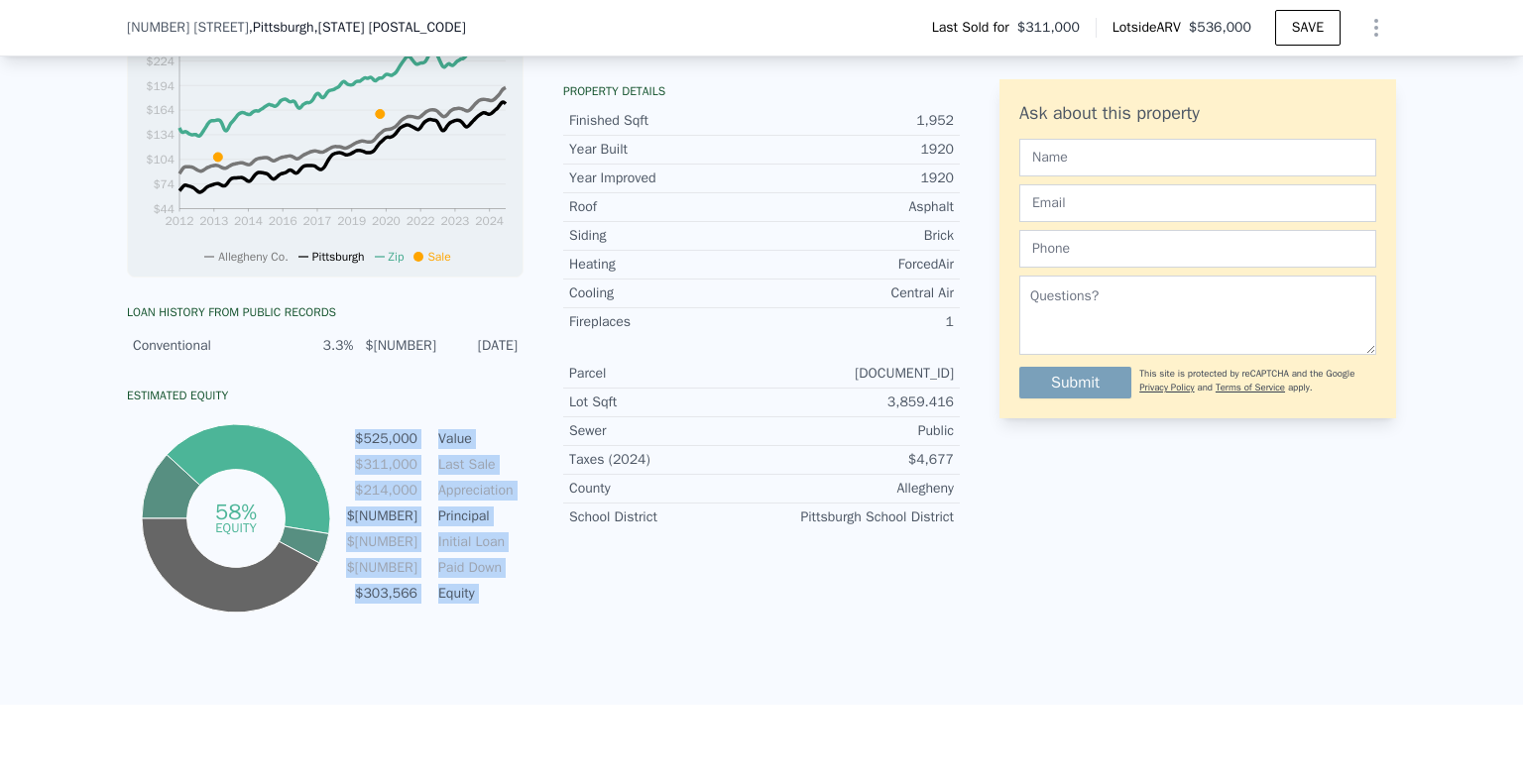 drag, startPoint x: 487, startPoint y: 591, endPoint x: 361, endPoint y: 437, distance: 198.97739 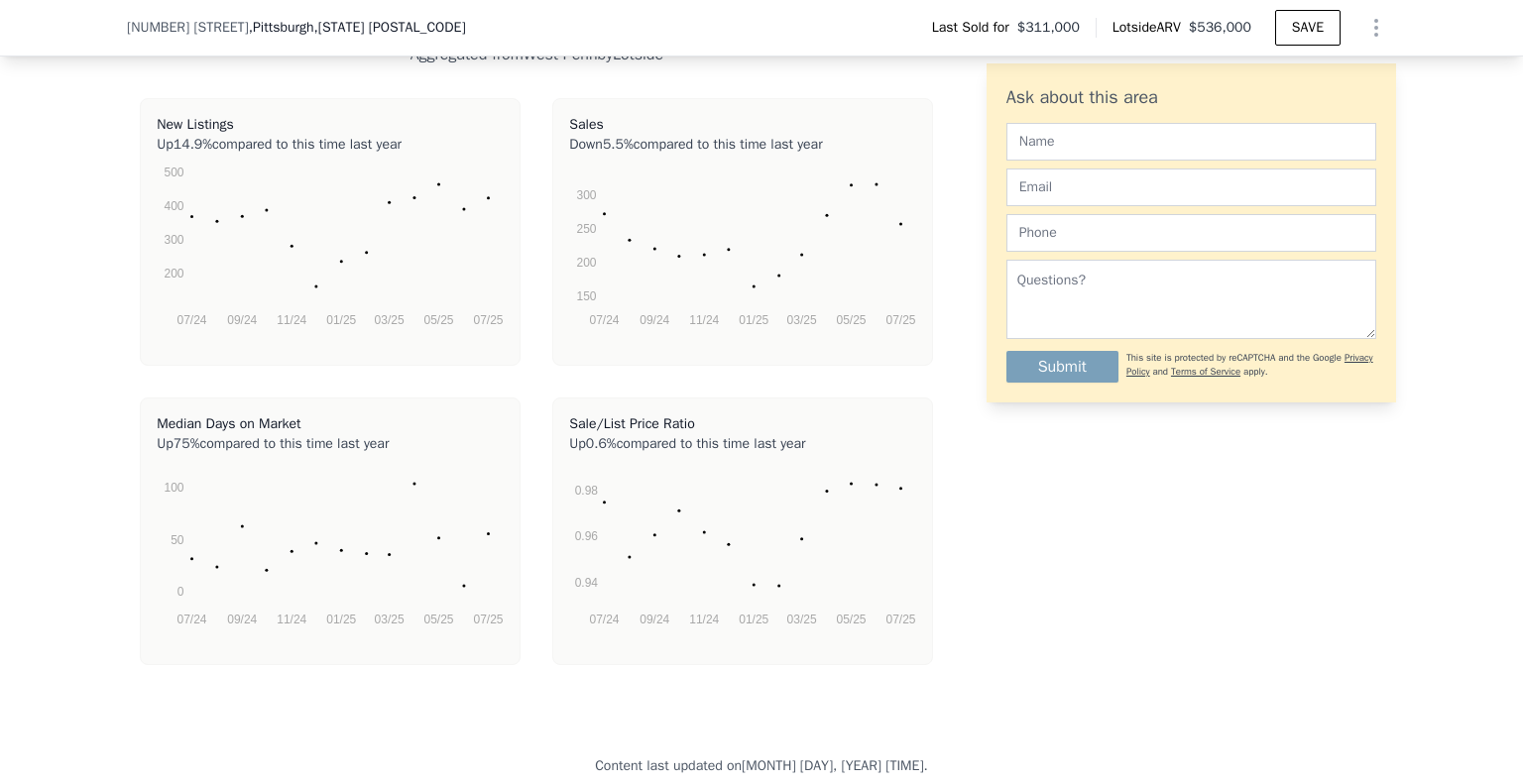 scroll, scrollTop: 3659, scrollLeft: 0, axis: vertical 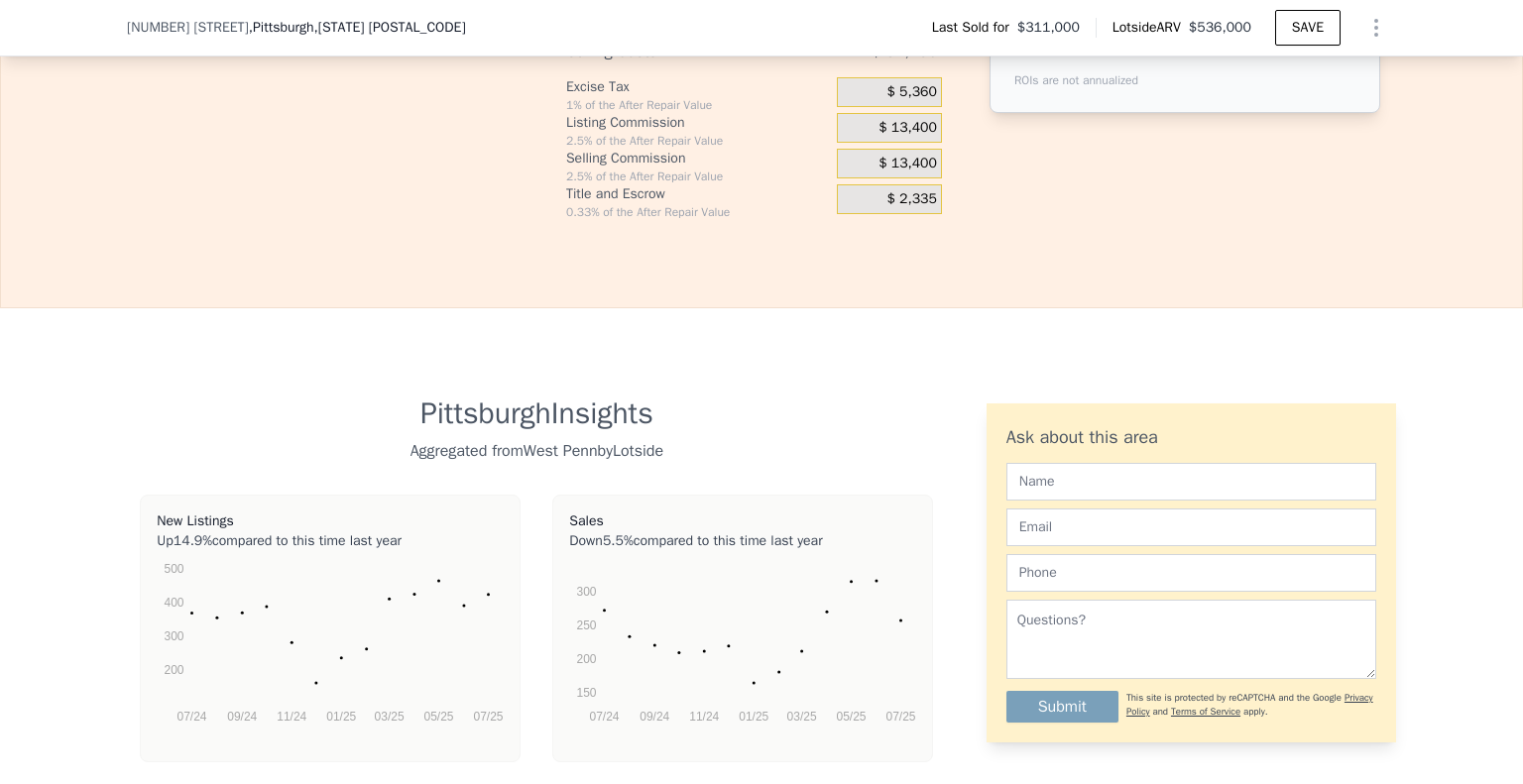 click on "[CITY] Insights" at bounding box center [536, 413] 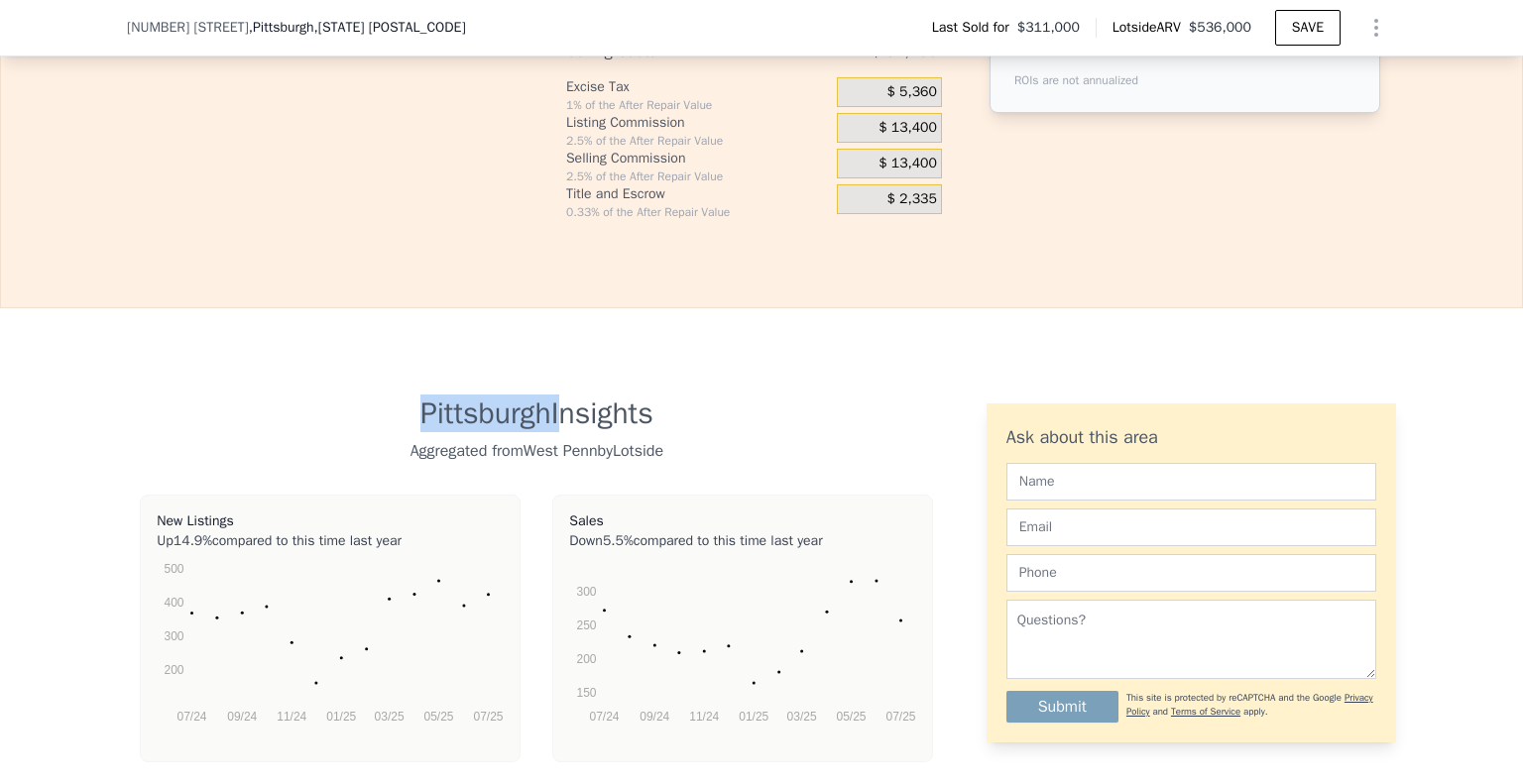 click on "[CITY] Insights" at bounding box center [536, 413] 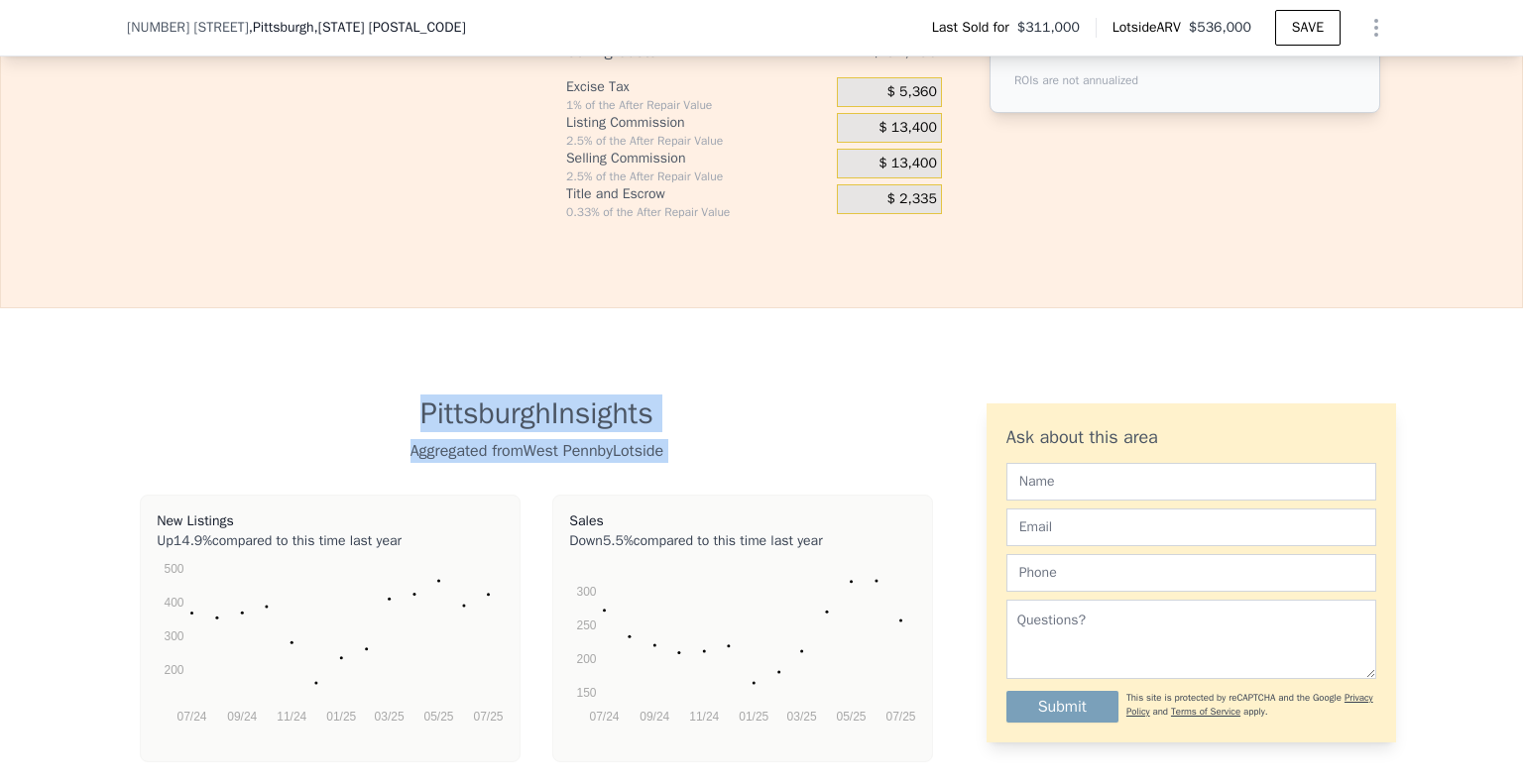 drag, startPoint x: 459, startPoint y: 434, endPoint x: 638, endPoint y: 477, distance: 184.09237 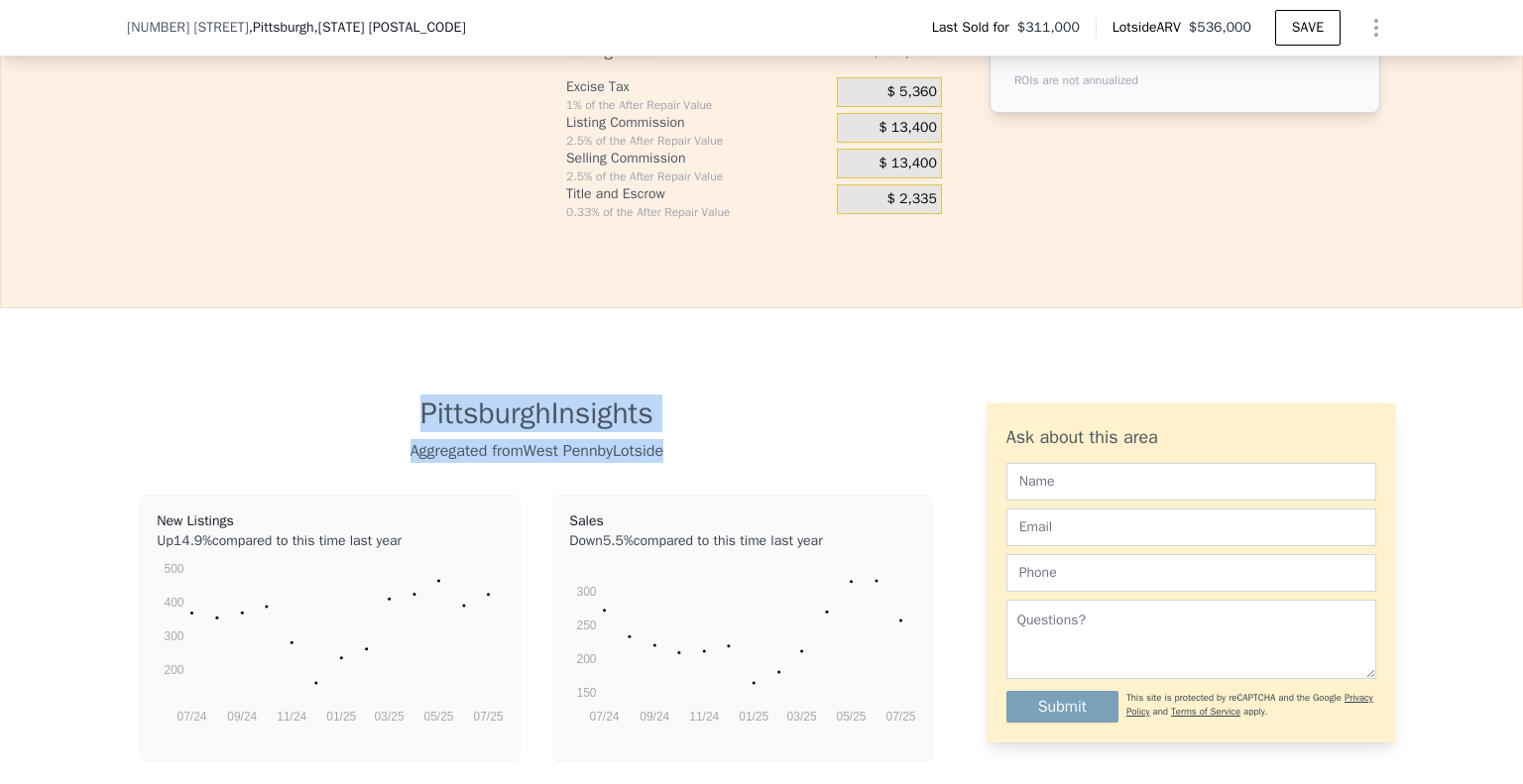 drag, startPoint x: 638, startPoint y: 477, endPoint x: 432, endPoint y: 437, distance: 209.84756 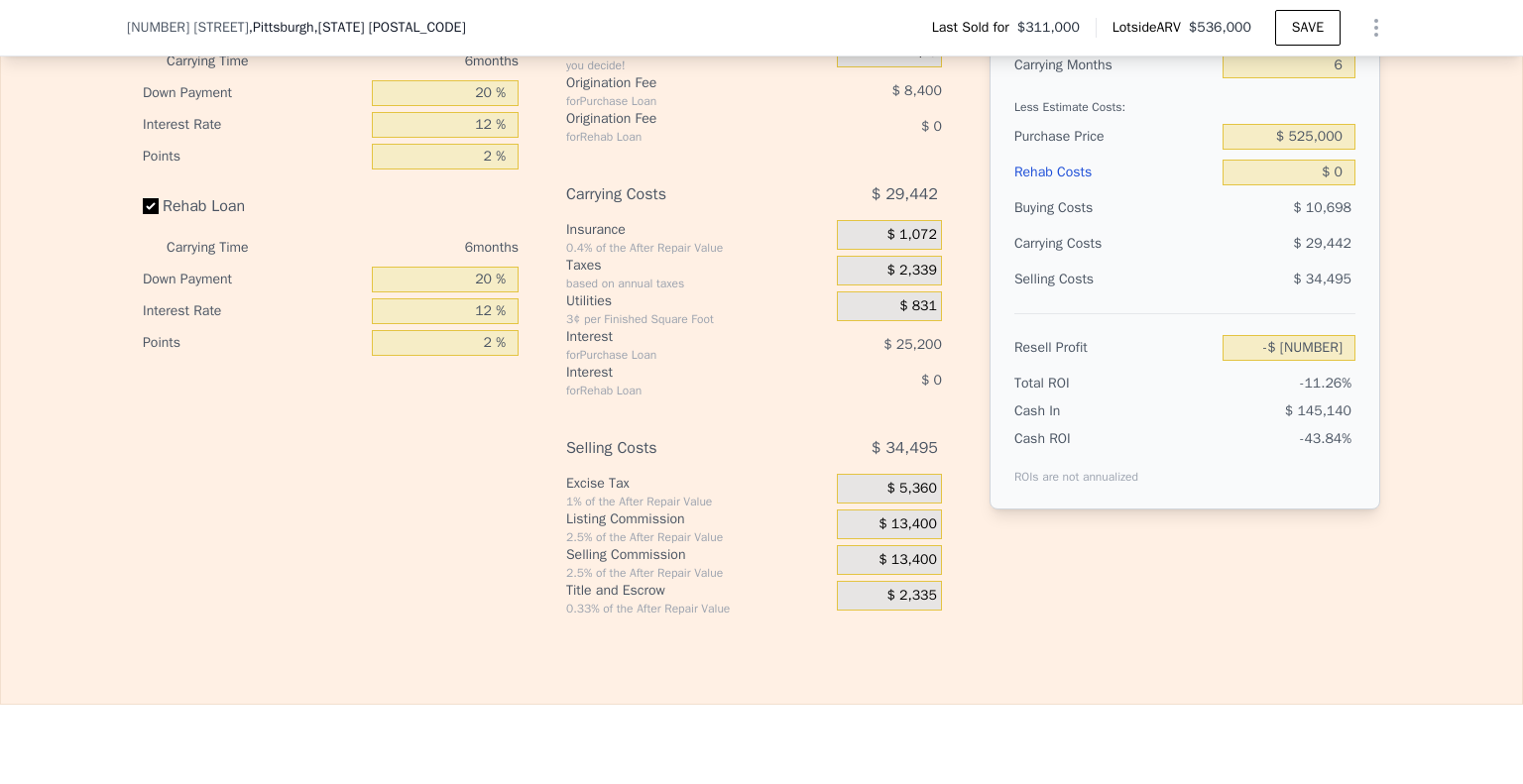scroll, scrollTop: 2866, scrollLeft: 0, axis: vertical 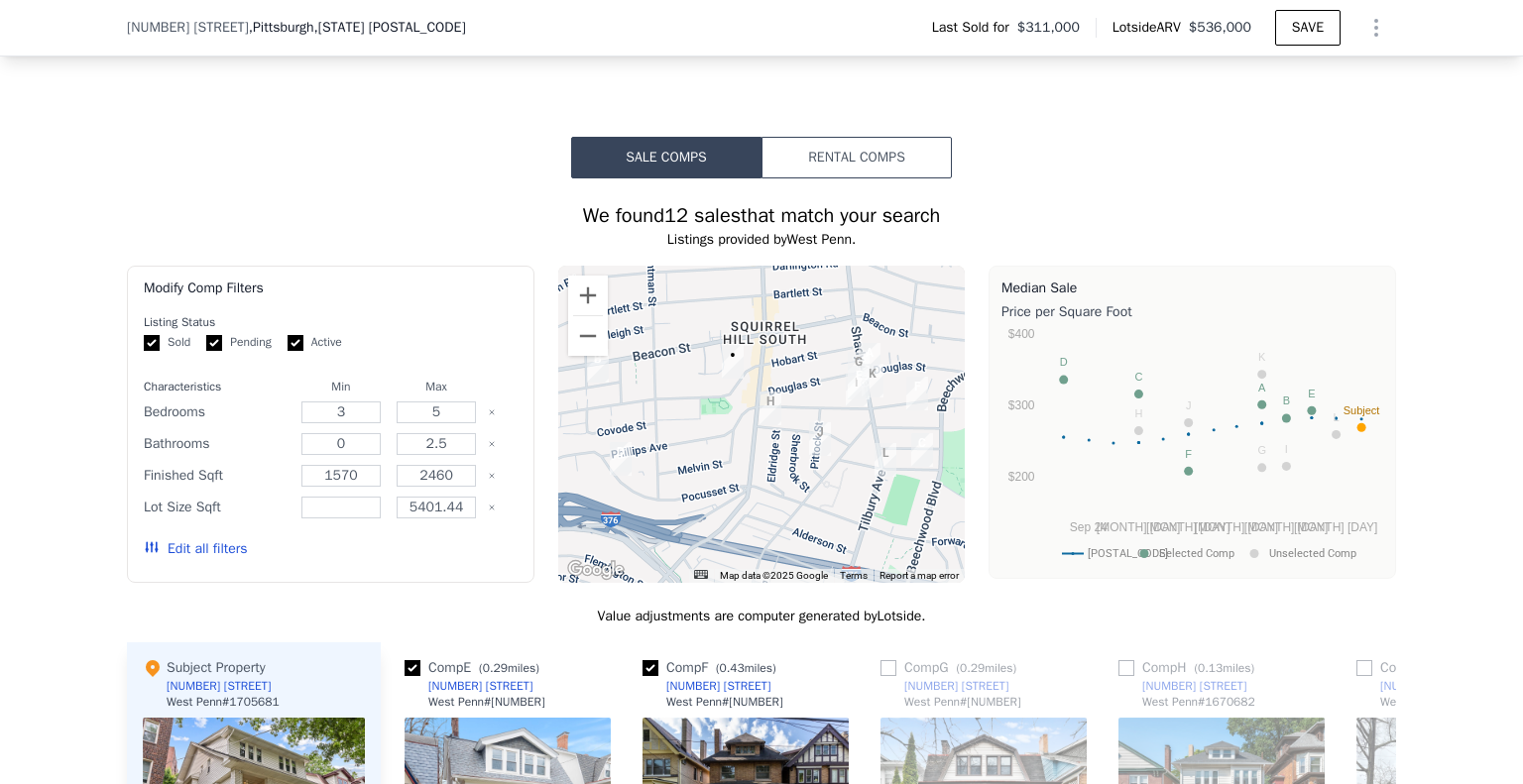 drag, startPoint x: 76, startPoint y: 150, endPoint x: 84, endPoint y: 101, distance: 49.648766 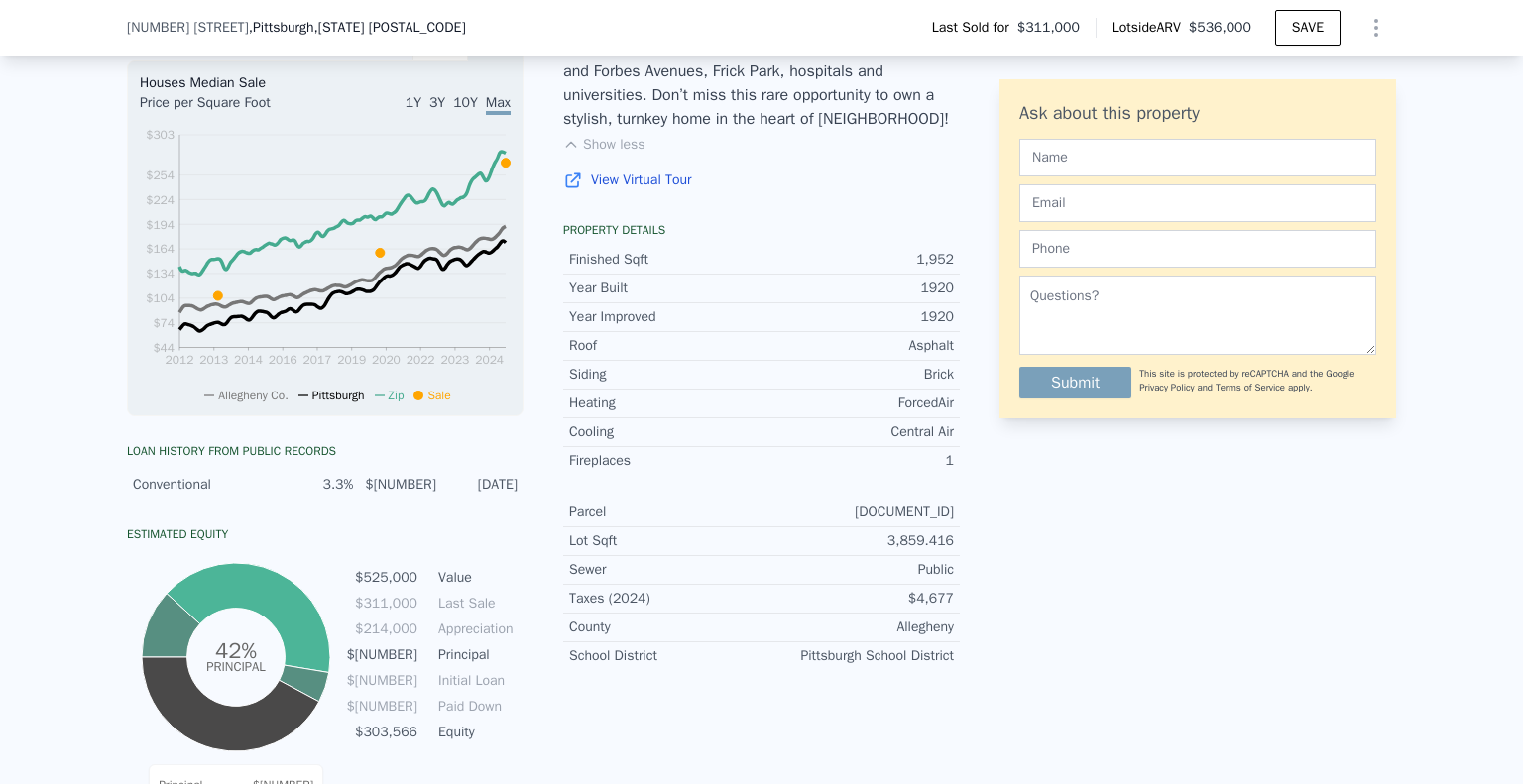 scroll, scrollTop: 944, scrollLeft: 0, axis: vertical 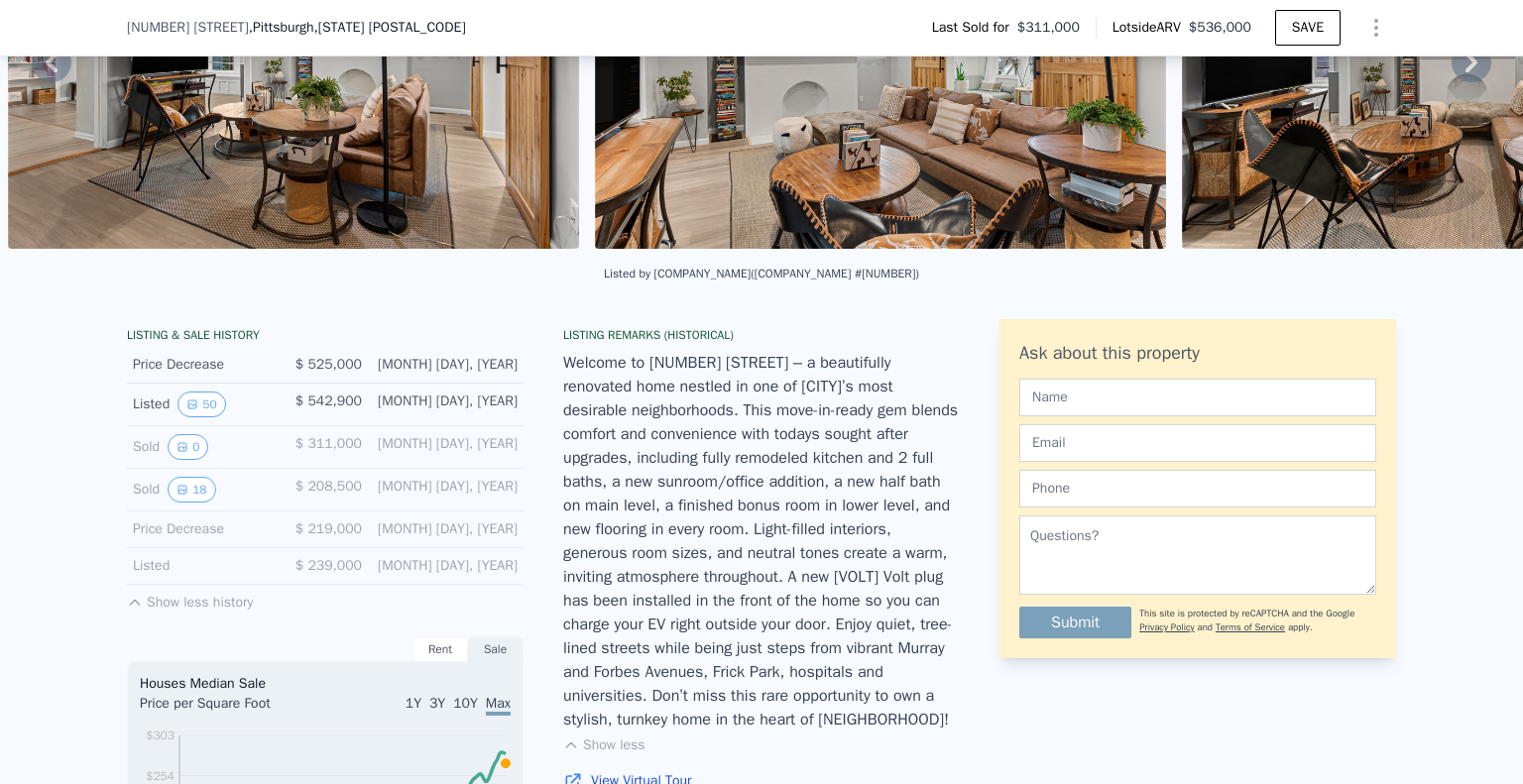 click on "Welcome to [NUMBER] [STREET] – a beautifully renovated home nestled in one of [CITY]’s most desirable neighborhoods. This move-in-ready gem blends comfort and convenience with todays sought after upgrades, including fully remodeled kitchen and 2 full baths, a new sunroom/office addition, a new half bath on main level, a finished bonus room in lower level, and new flooring in every room. Light-filled interiors, generous room sizes, and neutral tones create a warm, inviting atmosphere throughout. A new [VOLT] Volt plug has been installed in the front of the home so you can charge your EV right outside your door. Enjoy quiet, tree-lined streets while being just steps from vibrant Murray and Forbes Avenues, Frick Park, hospitals and universities. Don’t miss this rare opportunity to own a stylish, turnkey home in the heart of [NEIGHBORHOOD]!" at bounding box center [762, 541] 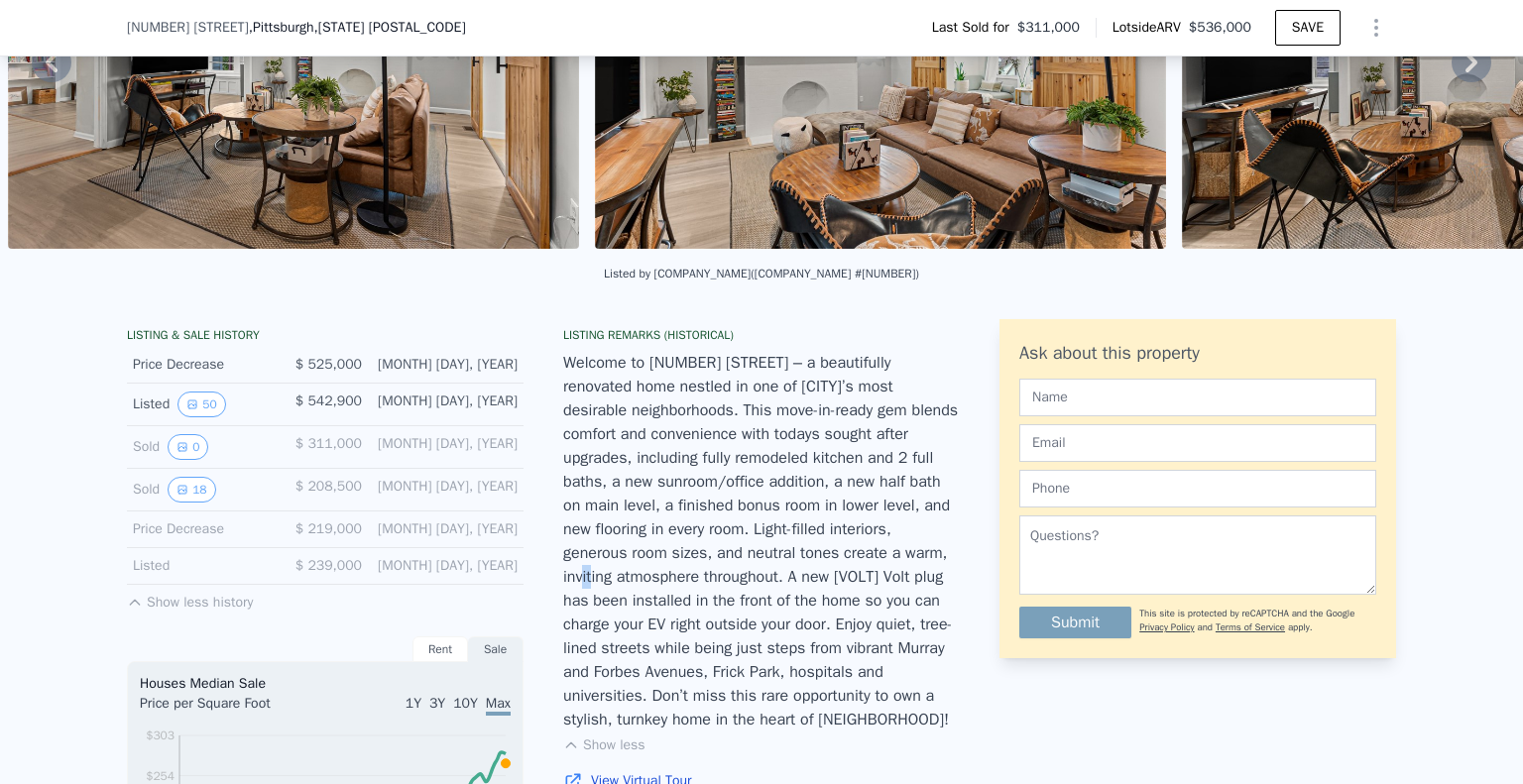 click on "Welcome to [NUMBER] [STREET] – a beautifully renovated home nestled in one of [CITY]’s most desirable neighborhoods. This move-in-ready gem blends comfort and convenience with todays sought after upgrades, including fully remodeled kitchen and 2 full baths, a new sunroom/office addition, a new half bath on main level, a finished bonus room in lower level, and new flooring in every room. Light-filled interiors, generous room sizes, and neutral tones create a warm, inviting atmosphere throughout. A new [VOLT] Volt plug has been installed in the front of the home so you can charge your EV right outside your door. Enjoy quiet, tree-lined streets while being just steps from vibrant Murray and Forbes Avenues, Frick Park, hospitals and universities. Don’t miss this rare opportunity to own a stylish, turnkey home in the heart of [NEIGHBORHOOD]!" at bounding box center [762, 541] 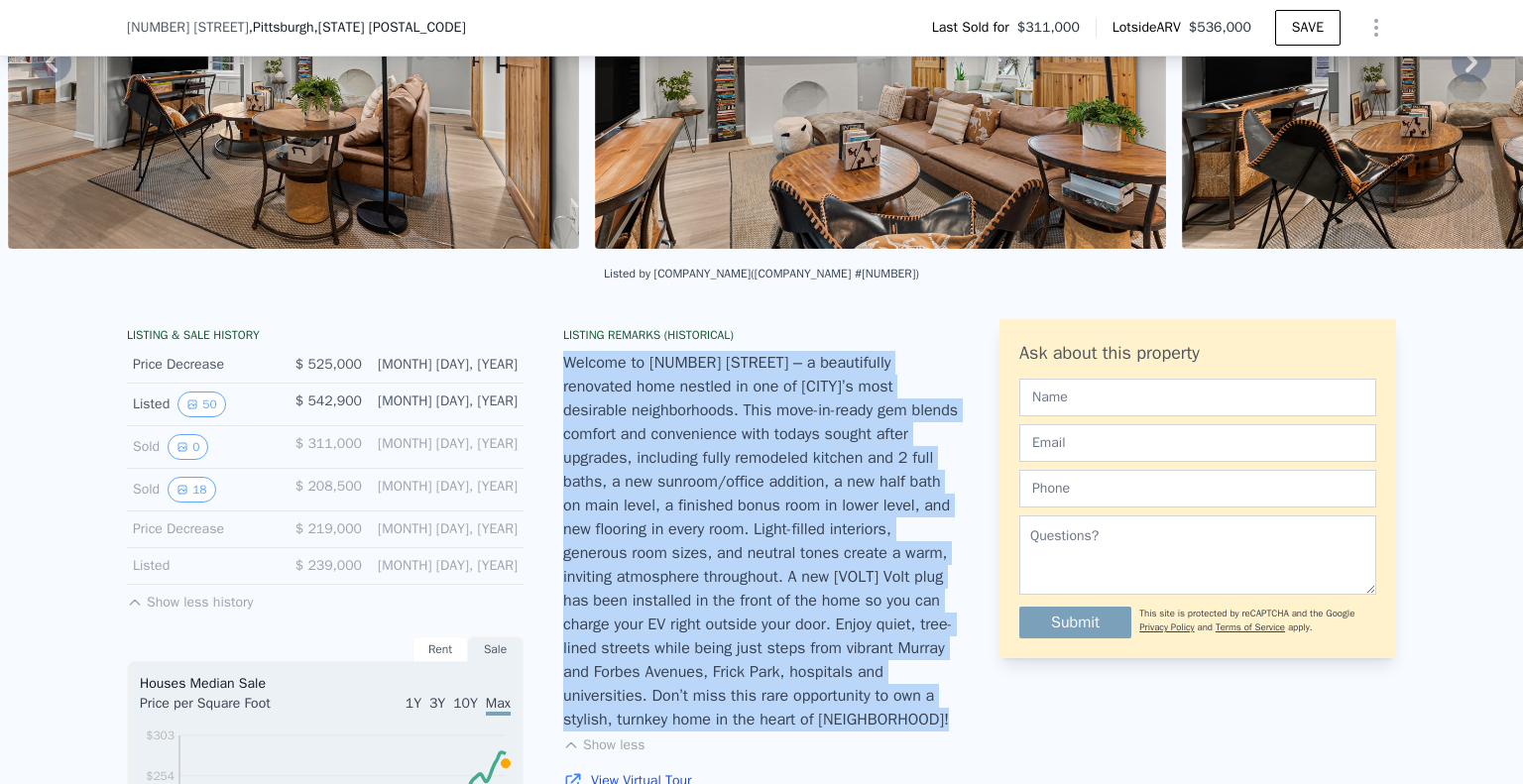 click on "Welcome to [NUMBER] [STREET] – a beautifully renovated home nestled in one of [CITY]’s most desirable neighborhoods. This move-in-ready gem blends comfort and convenience with todays sought after upgrades, including fully remodeled kitchen and 2 full baths, a new sunroom/office addition, a new half bath on main level, a finished bonus room in lower level, and new flooring in every room. Light-filled interiors, generous room sizes, and neutral tones create a warm, inviting atmosphere throughout. A new [VOLT] Volt plug has been installed in the front of the home so you can charge your EV right outside your door. Enjoy quiet, tree-lined streets while being just steps from vibrant Murray and Forbes Avenues, Frick Park, hospitals and universities. Don’t miss this rare opportunity to own a stylish, turnkey home in the heart of [NEIGHBORHOOD]!" at bounding box center (762, 541) 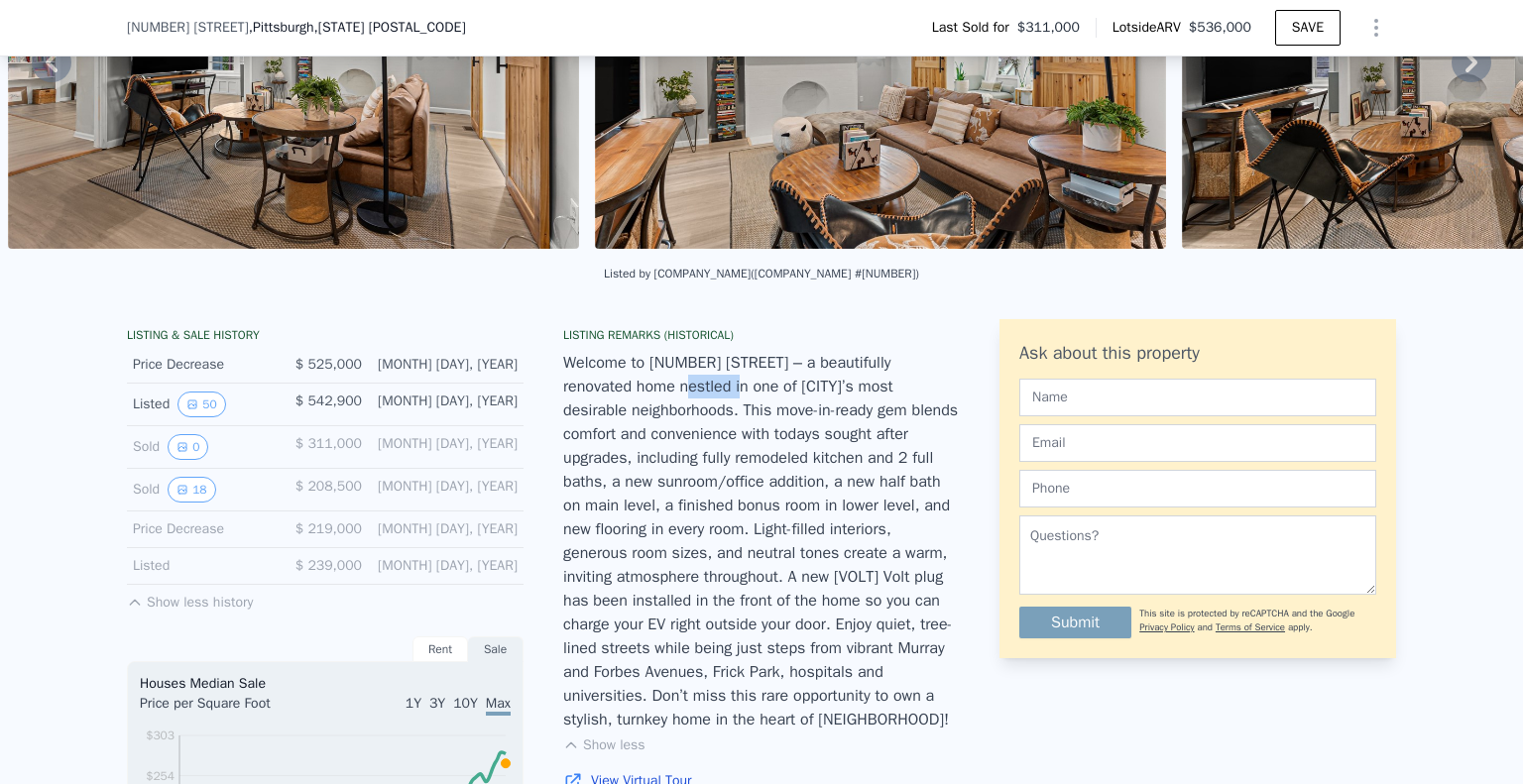 click on "Welcome to [NUMBER] [STREET] – a beautifully renovated home nestled in one of [CITY]’s most desirable neighborhoods. This move-in-ready gem blends comfort and convenience with todays sought after upgrades, including fully remodeled kitchen and 2 full baths, a new sunroom/office addition, a new half bath on main level, a finished bonus room in lower level, and new flooring in every room. Light-filled interiors, generous room sizes, and neutral tones create a warm, inviting atmosphere throughout. A new [VOLT] Volt plug has been installed in the front of the home so you can charge your EV right outside your door. Enjoy quiet, tree-lined streets while being just steps from vibrant Murray and Forbes Avenues, Frick Park, hospitals and universities. Don’t miss this rare opportunity to own a stylish, turnkey home in the heart of [NEIGHBORHOOD]!" at bounding box center [762, 541] 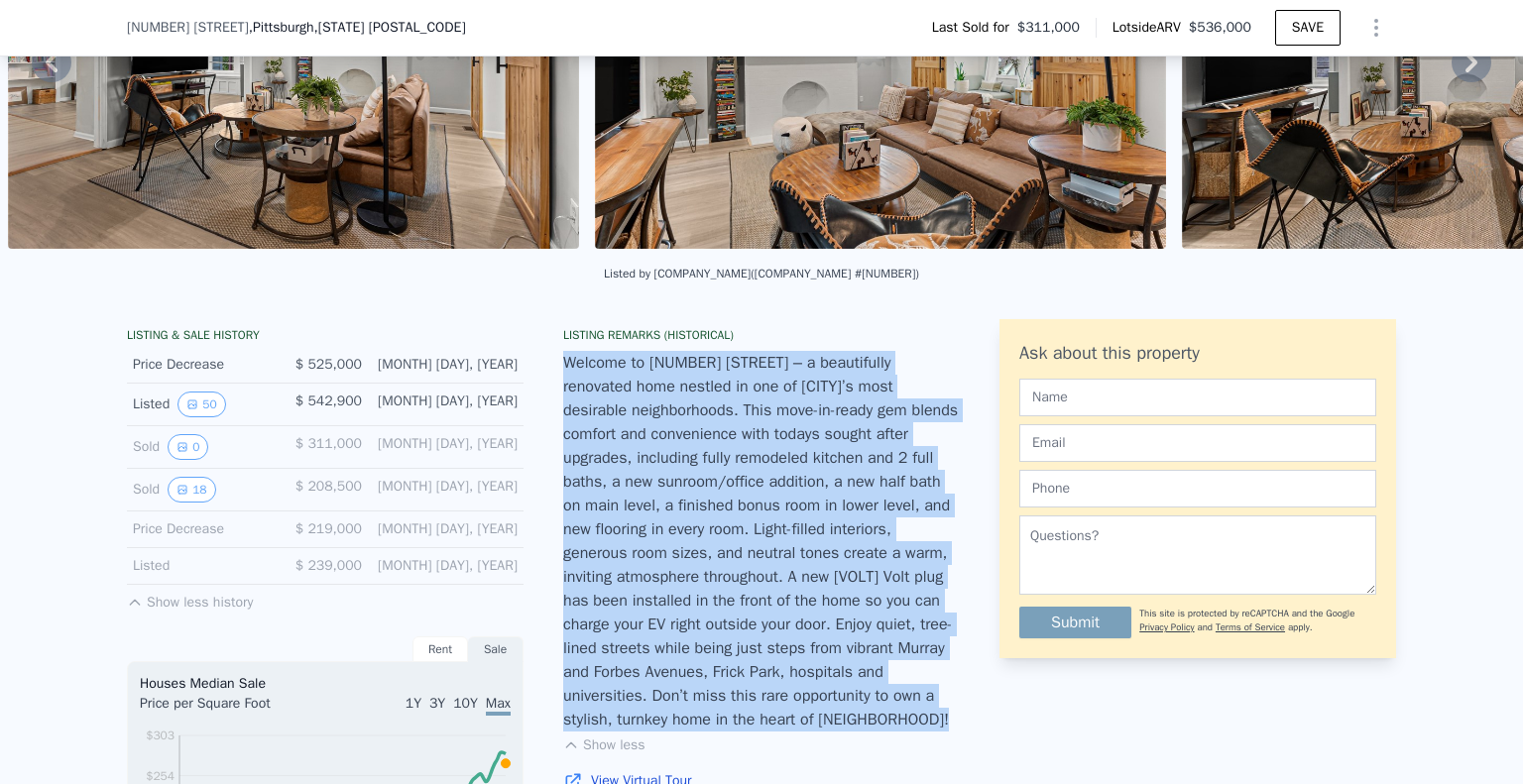 click on "Welcome to [NUMBER] [STREET] – a beautifully renovated home nestled in one of [CITY]’s most desirable neighborhoods. This move-in-ready gem blends comfort and convenience with todays sought after upgrades, including fully remodeled kitchen and 2 full baths, a new sunroom/office addition, a new half bath on main level, a finished bonus room in lower level, and new flooring in every room. Light-filled interiors, generous room sizes, and neutral tones create a warm, inviting atmosphere throughout. A new [VOLT] Volt plug has been installed in the front of the home so you can charge your EV right outside your door. Enjoy quiet, tree-lined streets while being just steps from vibrant Murray and Forbes Avenues, Frick Park, hospitals and universities. Don’t miss this rare opportunity to own a stylish, turnkey home in the heart of [NEIGHBORHOOD]!" at bounding box center [762, 541] 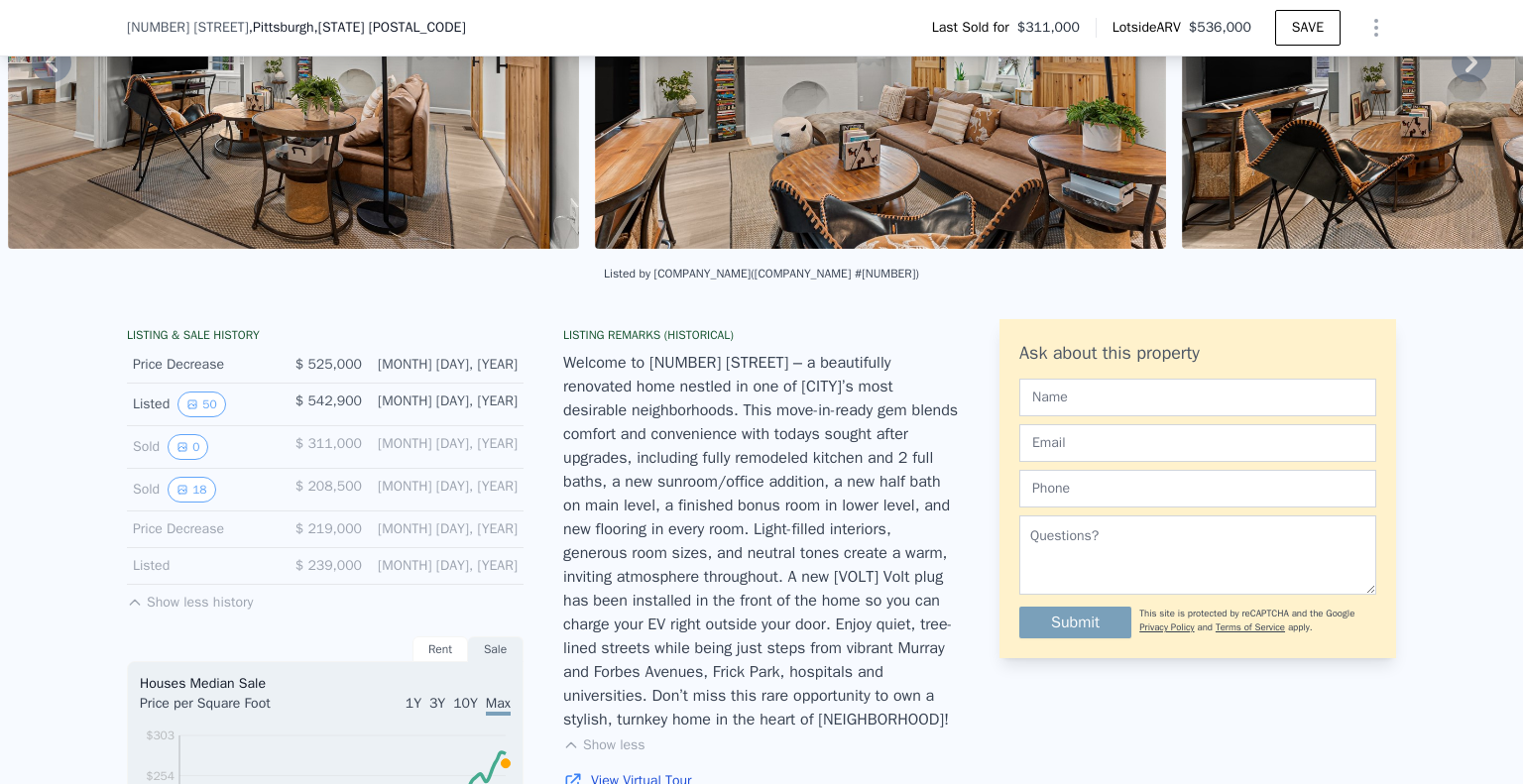 click on "Listing Remarks (Historical)" at bounding box center (762, 335) 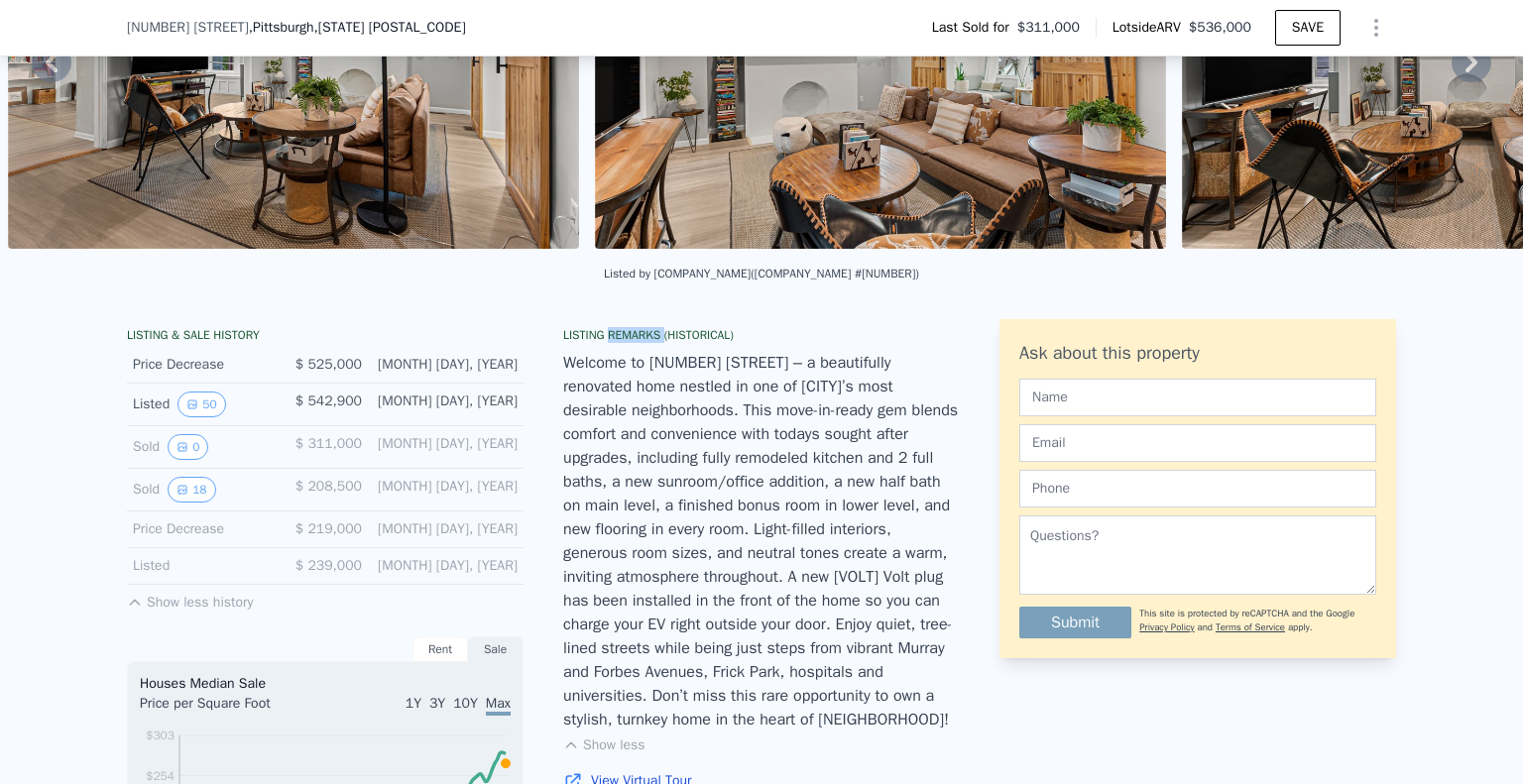 click on "Listing Remarks (Historical)" at bounding box center (762, 335) 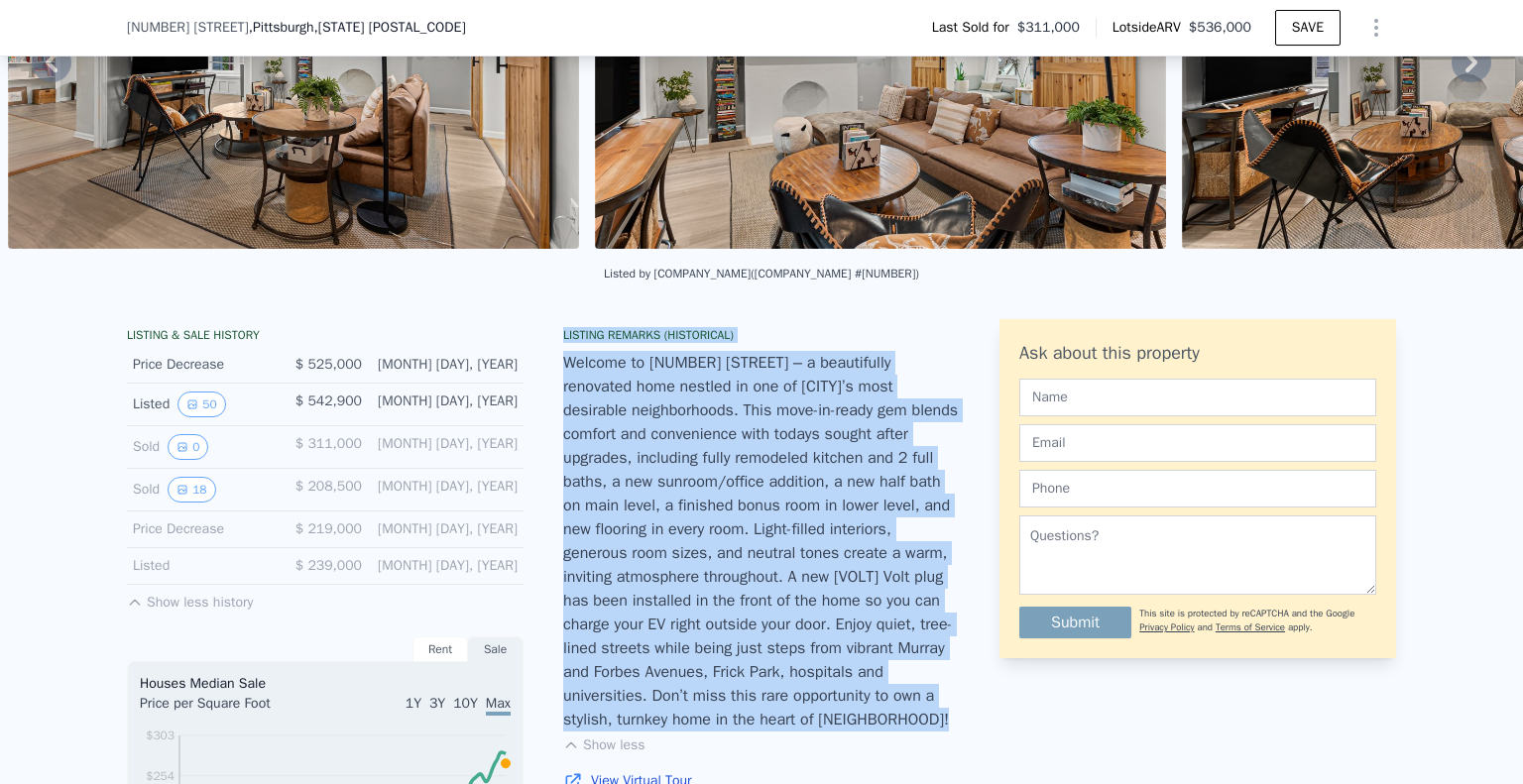 drag, startPoint x: 620, startPoint y: 351, endPoint x: 714, endPoint y: 473, distance: 154.01299 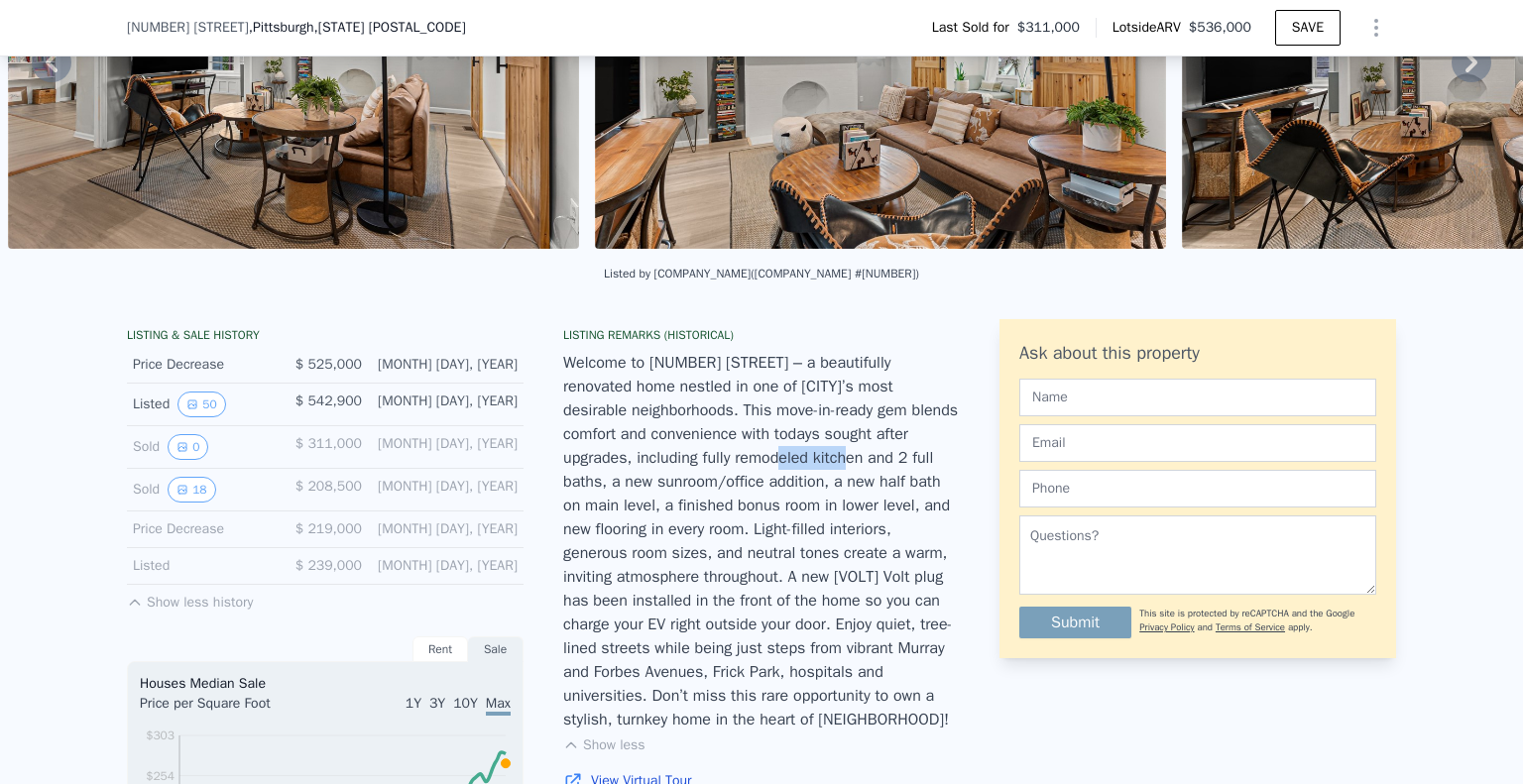 click on "Welcome to [NUMBER] [STREET] – a beautifully renovated home nestled in one of [CITY]’s most desirable neighborhoods. This move-in-ready gem blends comfort and convenience with todays sought after upgrades, including fully remodeled kitchen and 2 full baths, a new sunroom/office addition, a new half bath on main level, a finished bonus room in lower level, and new flooring in every room. Light-filled interiors, generous room sizes, and neutral tones create a warm, inviting atmosphere throughout. A new [VOLT] Volt plug has been installed in the front of the home so you can charge your EV right outside your door. Enjoy quiet, tree-lined streets while being just steps from vibrant Murray and Forbes Avenues, Frick Park, hospitals and universities. Don’t miss this rare opportunity to own a stylish, turnkey home in the heart of [NEIGHBORHOOD]!" at bounding box center (762, 541) 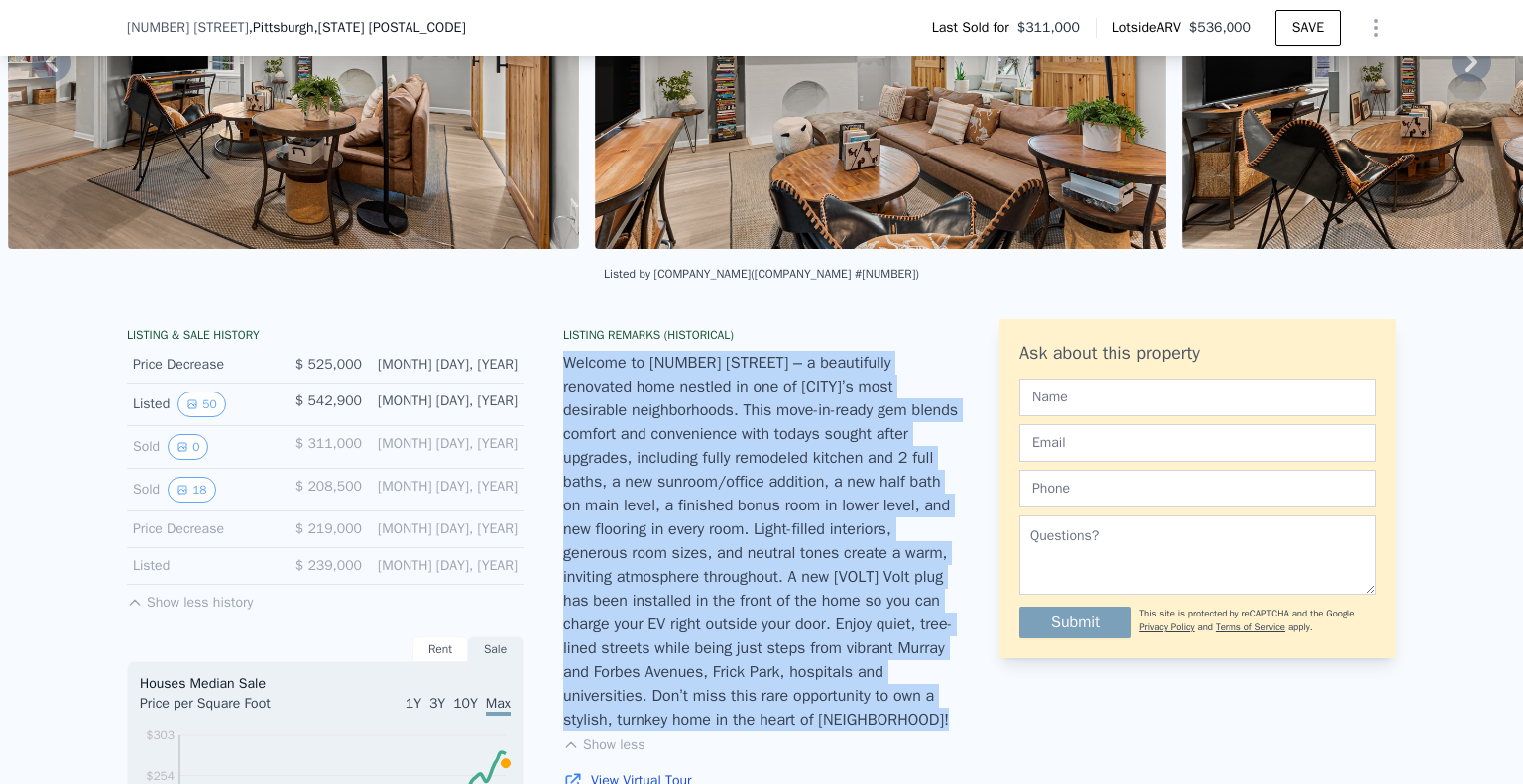 drag, startPoint x: 715, startPoint y: 473, endPoint x: 630, endPoint y: 363, distance: 139.01439 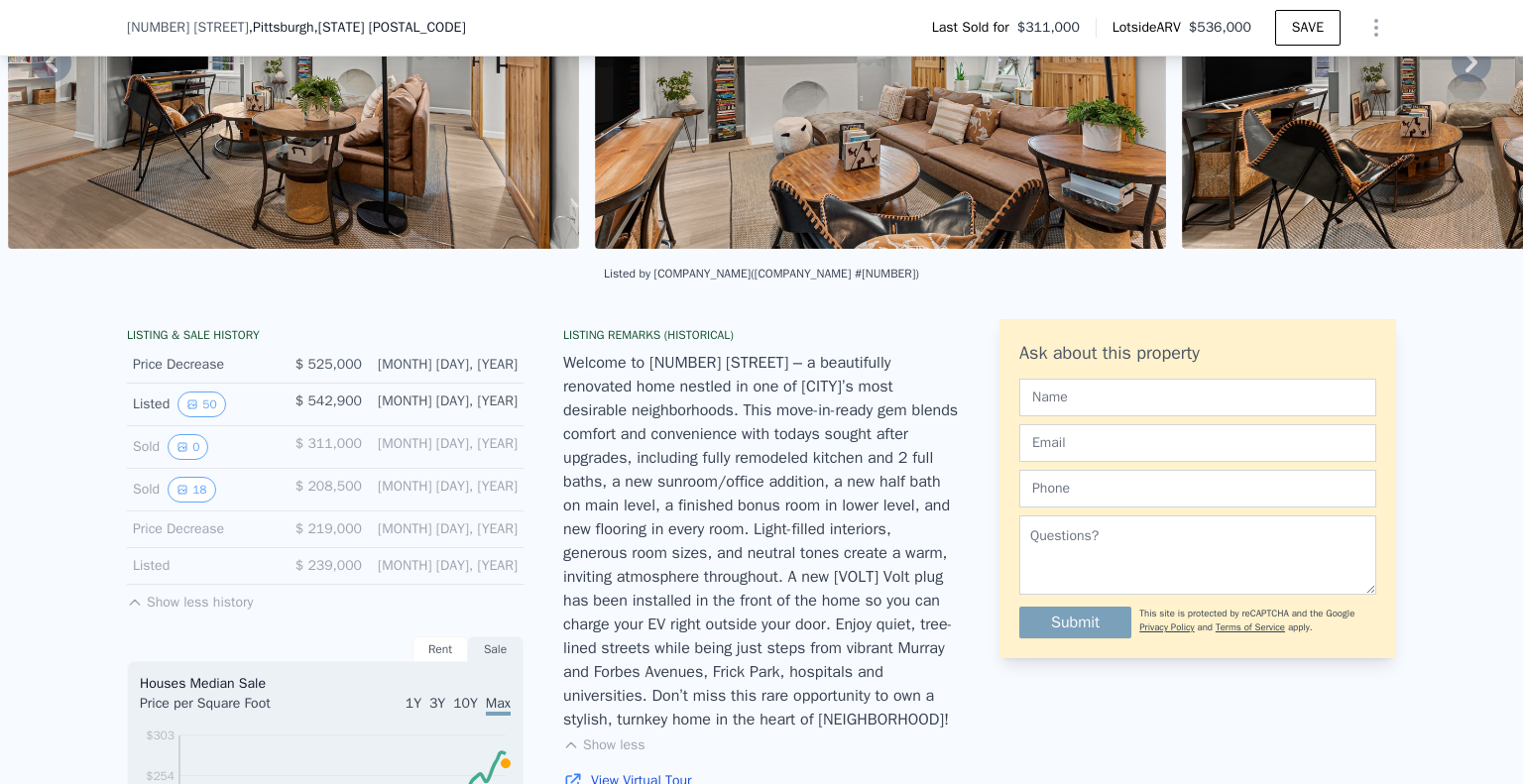 click on "Listing Remarks (Historical)" at bounding box center [762, 335] 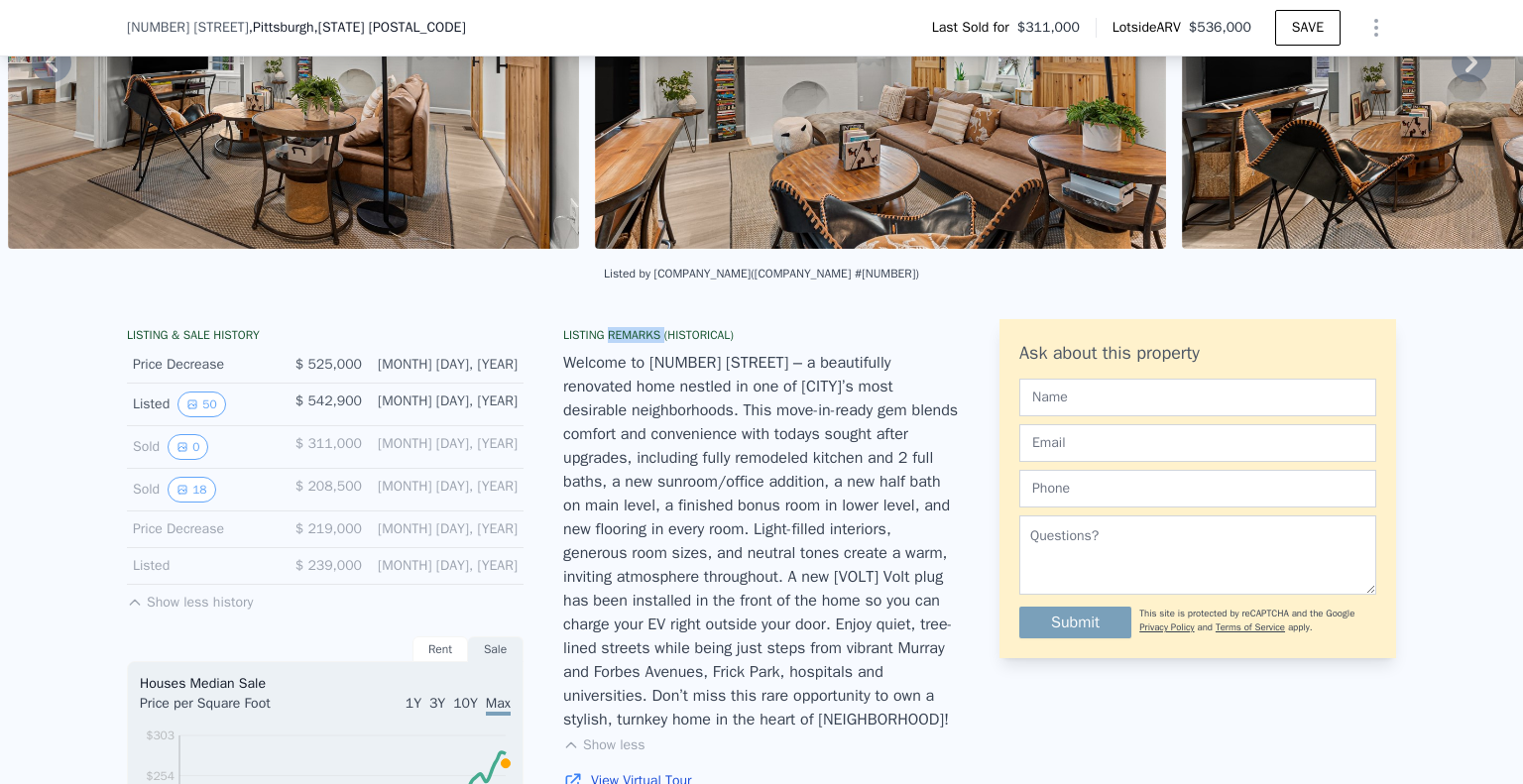 click on "Listing Remarks (Historical)" at bounding box center [762, 335] 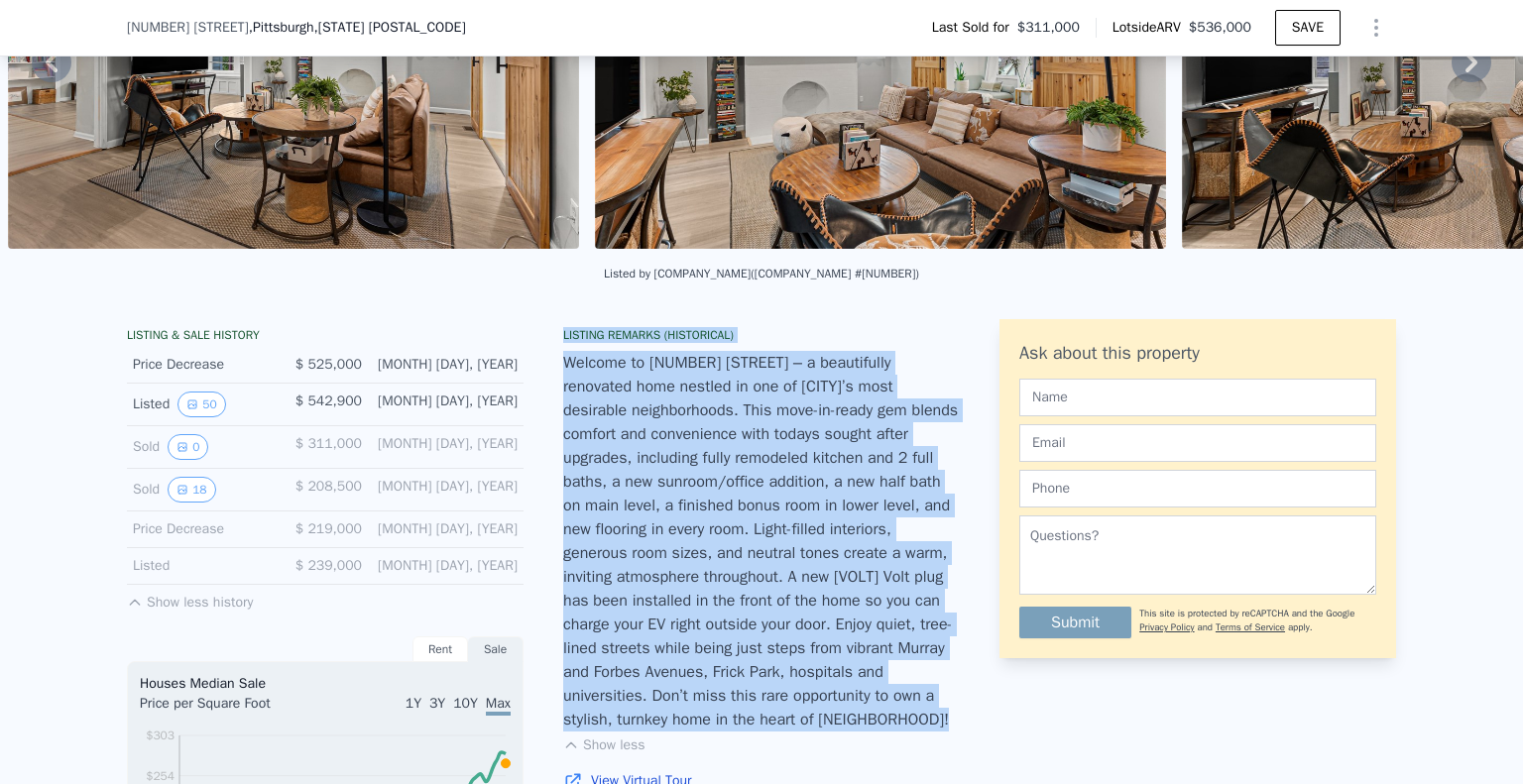 drag, startPoint x: 633, startPoint y: 352, endPoint x: 732, endPoint y: 479, distance: 161.02795 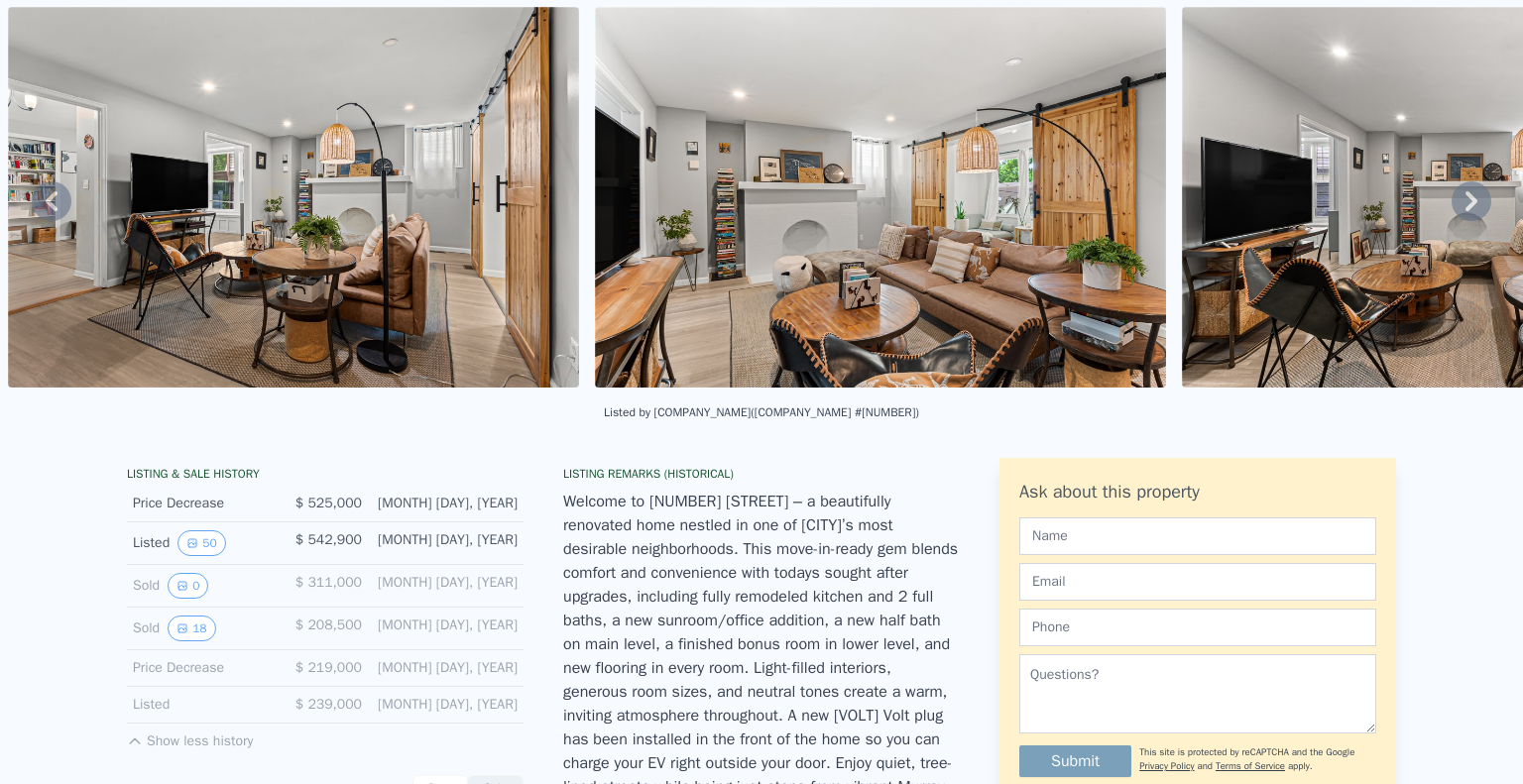 scroll, scrollTop: 7, scrollLeft: 0, axis: vertical 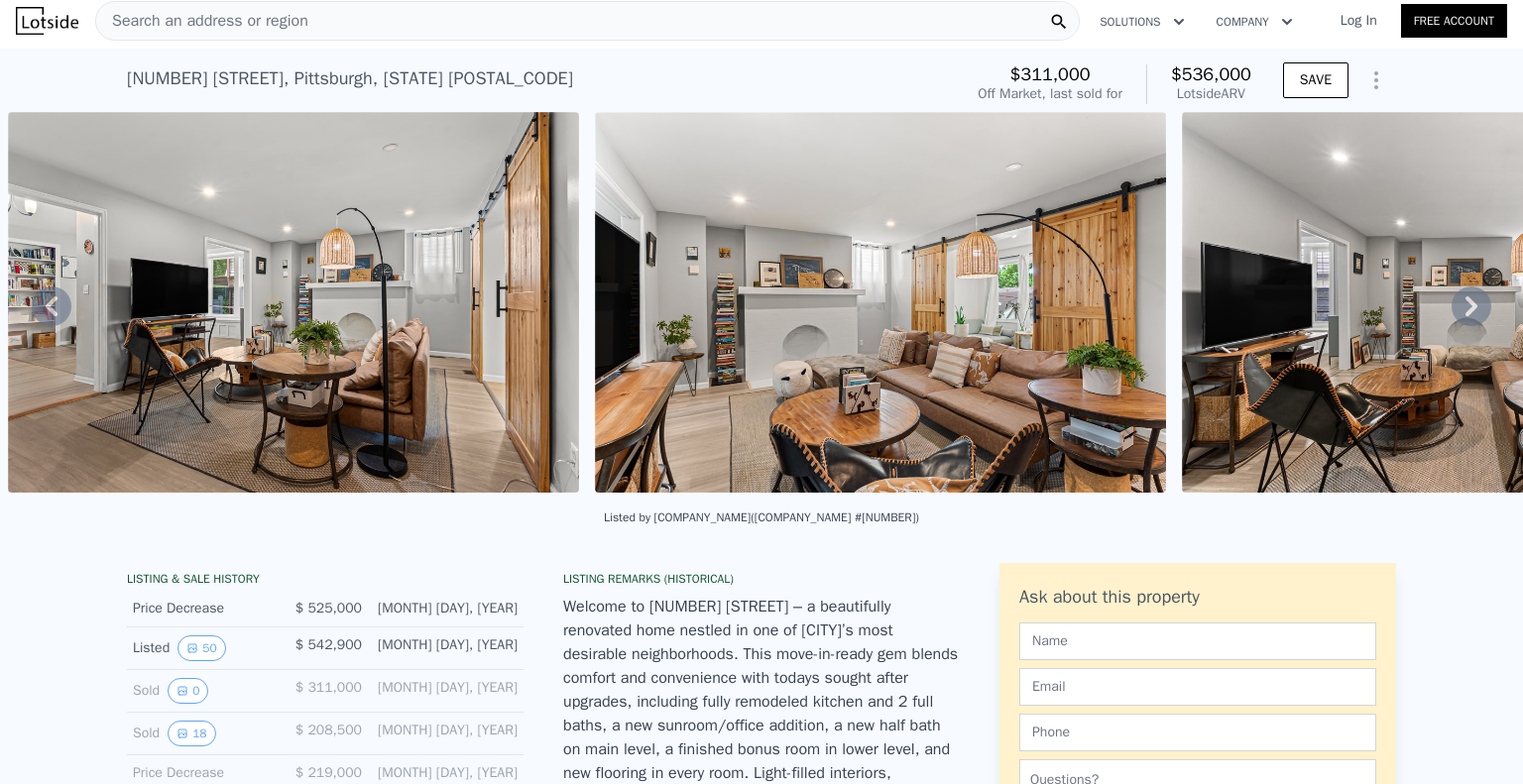 click 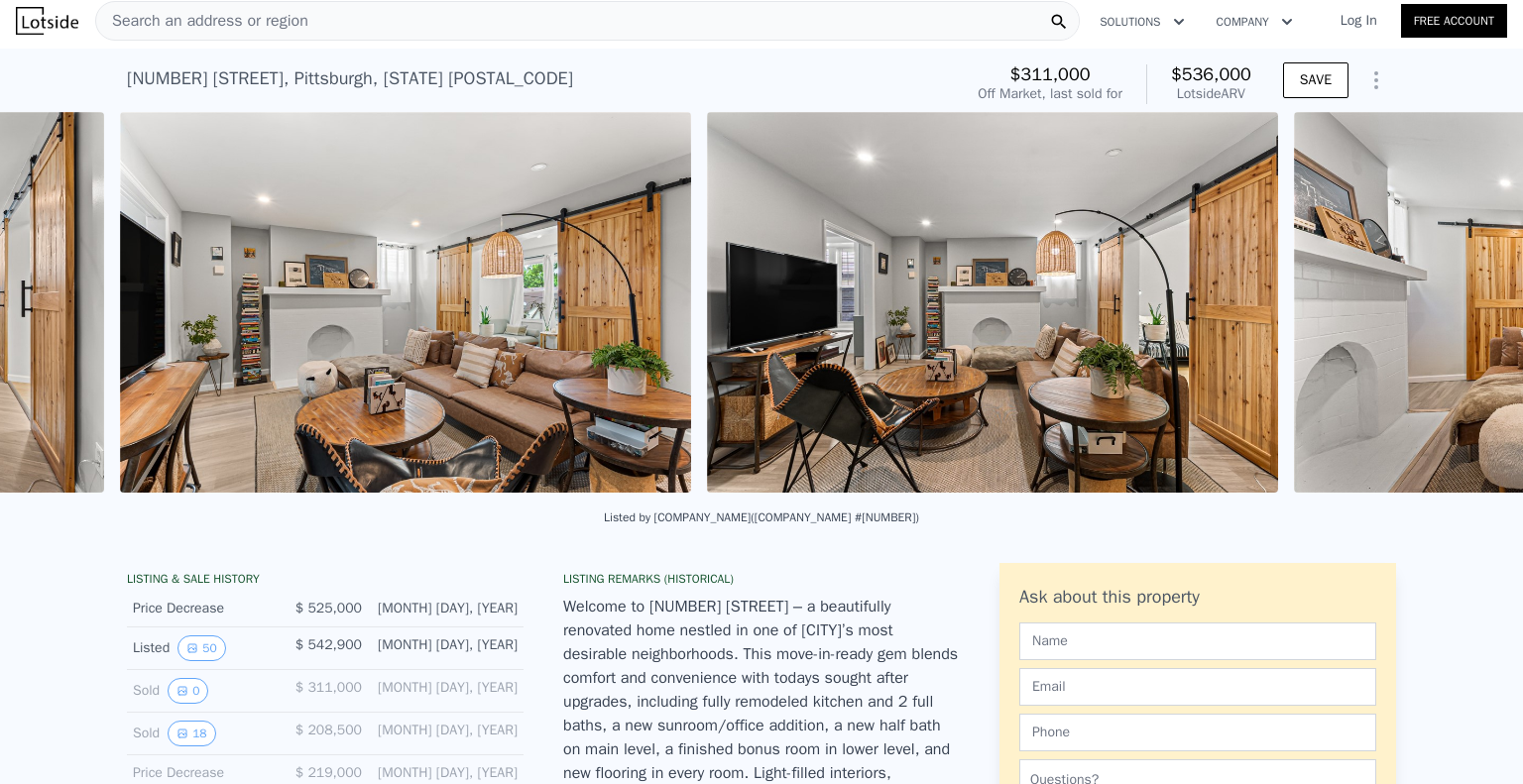 scroll, scrollTop: 0, scrollLeft: 3255, axis: horizontal 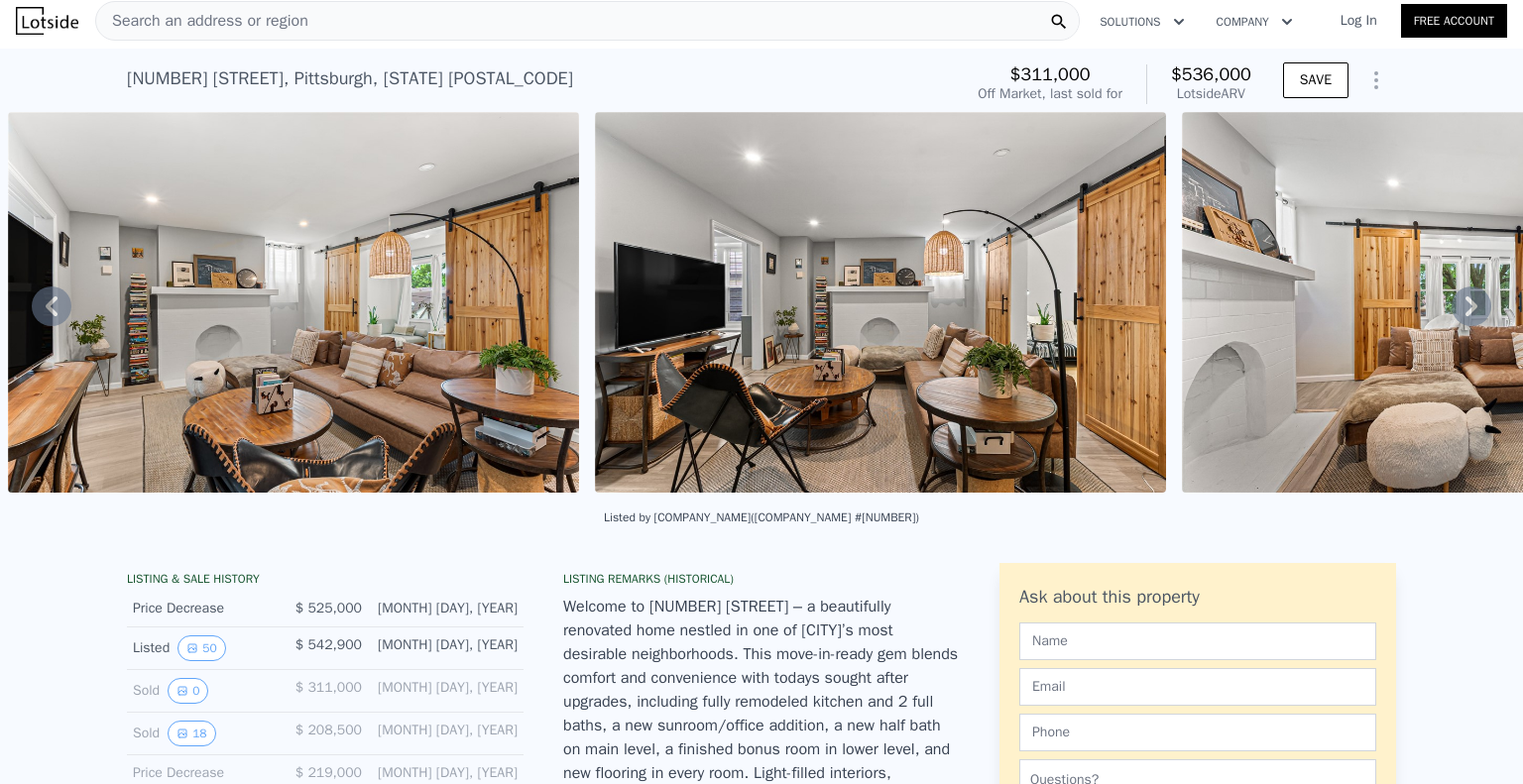 click at bounding box center [880, 302] 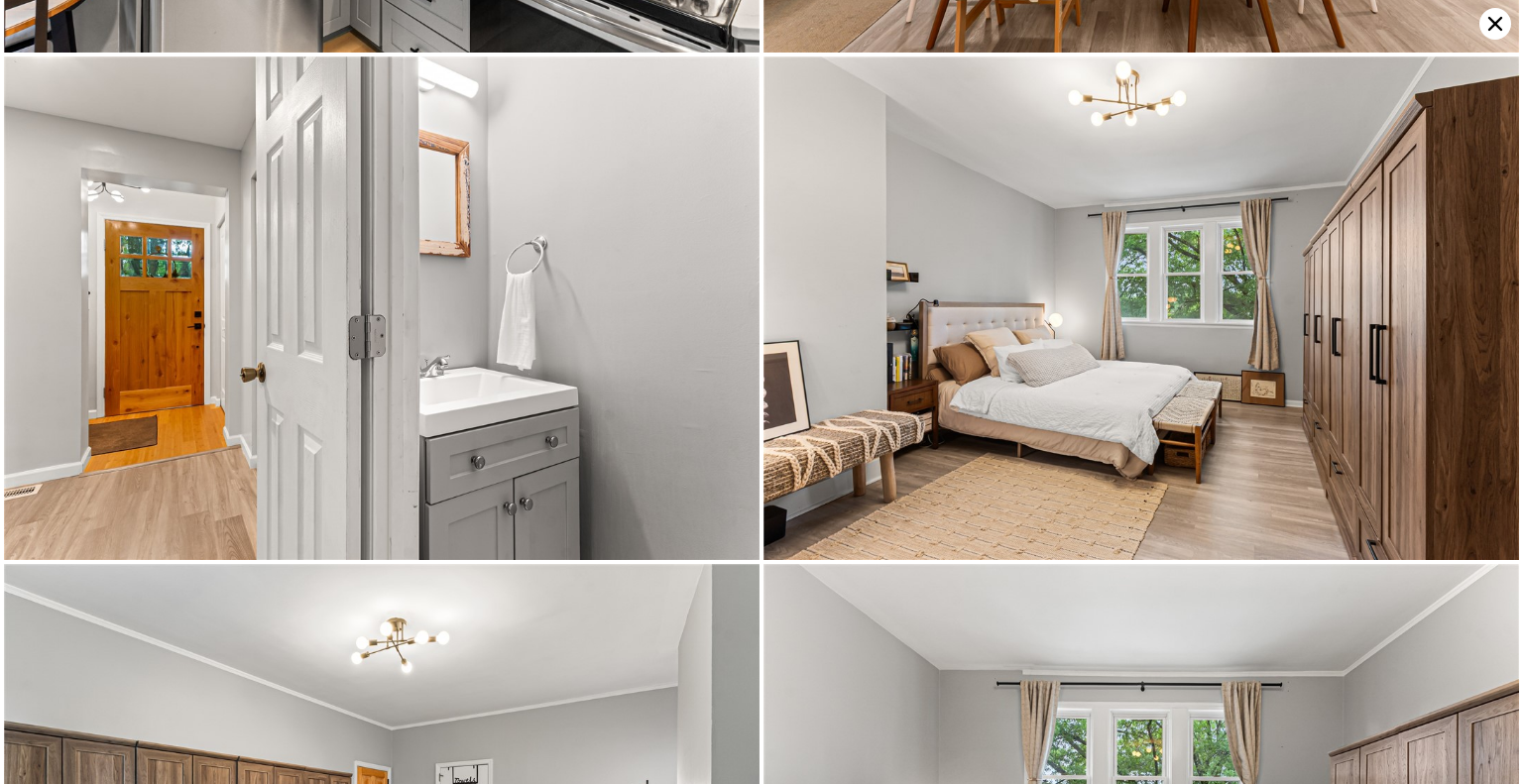 scroll, scrollTop: 6029, scrollLeft: 0, axis: vertical 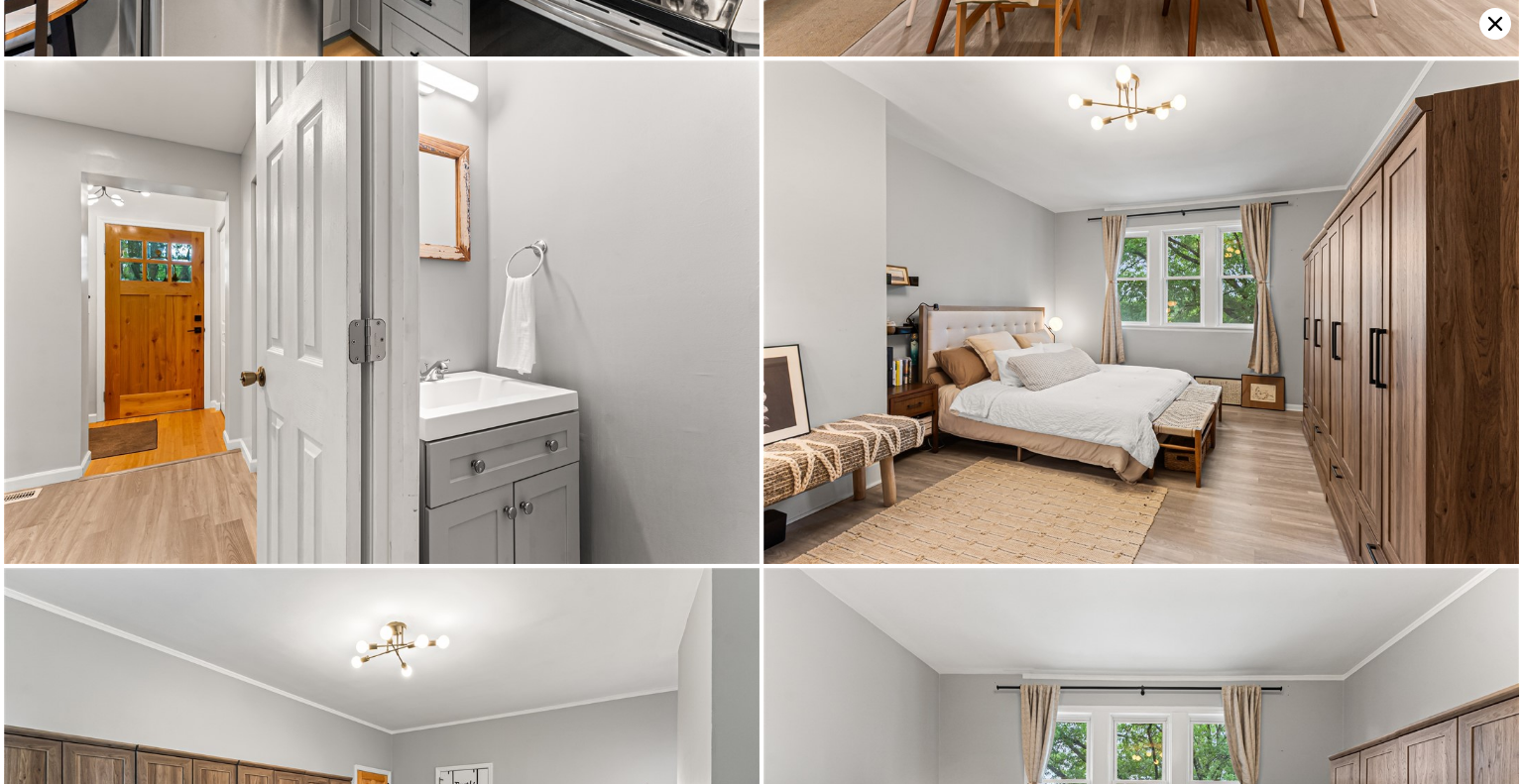 click 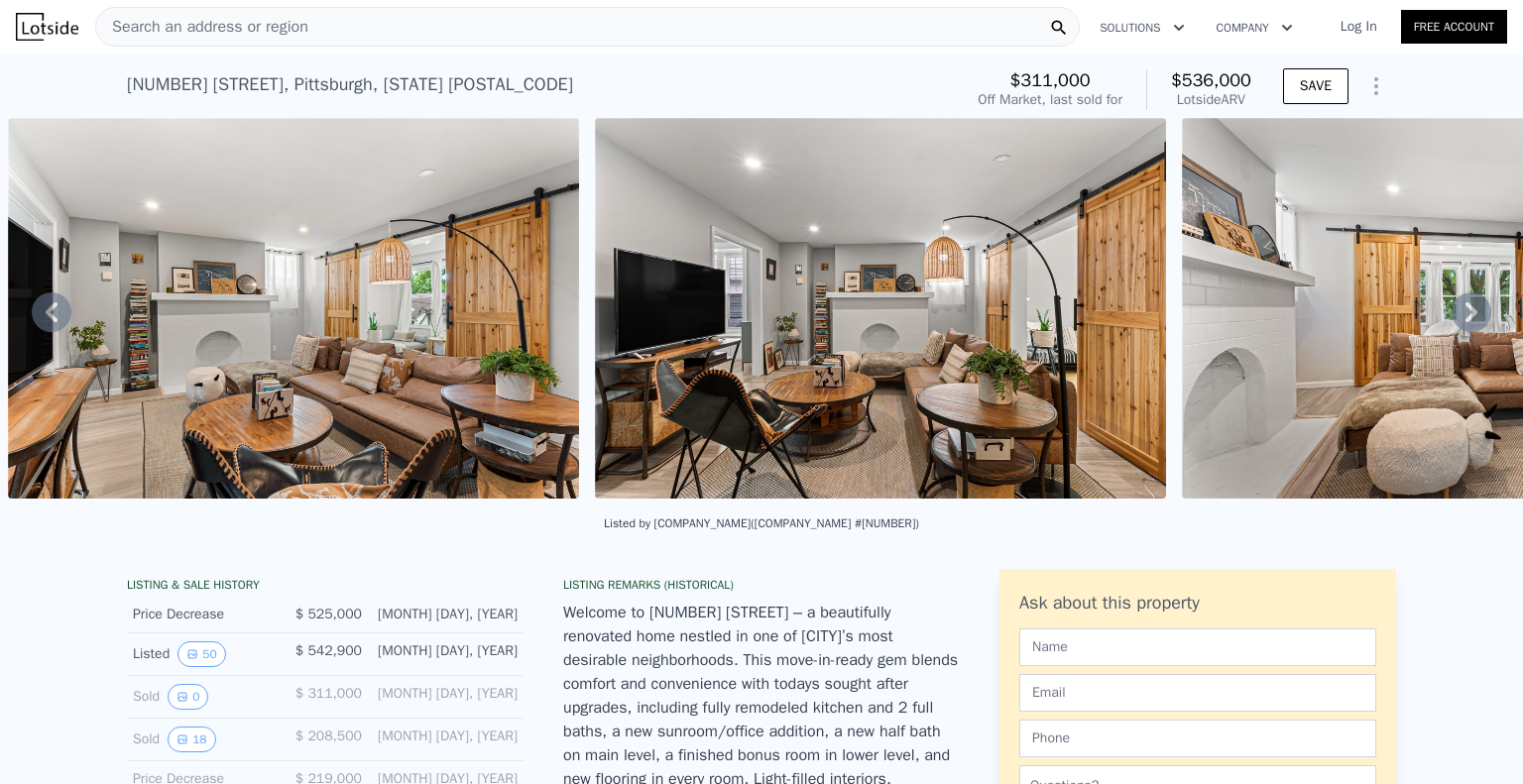 scroll, scrollTop: 0, scrollLeft: 0, axis: both 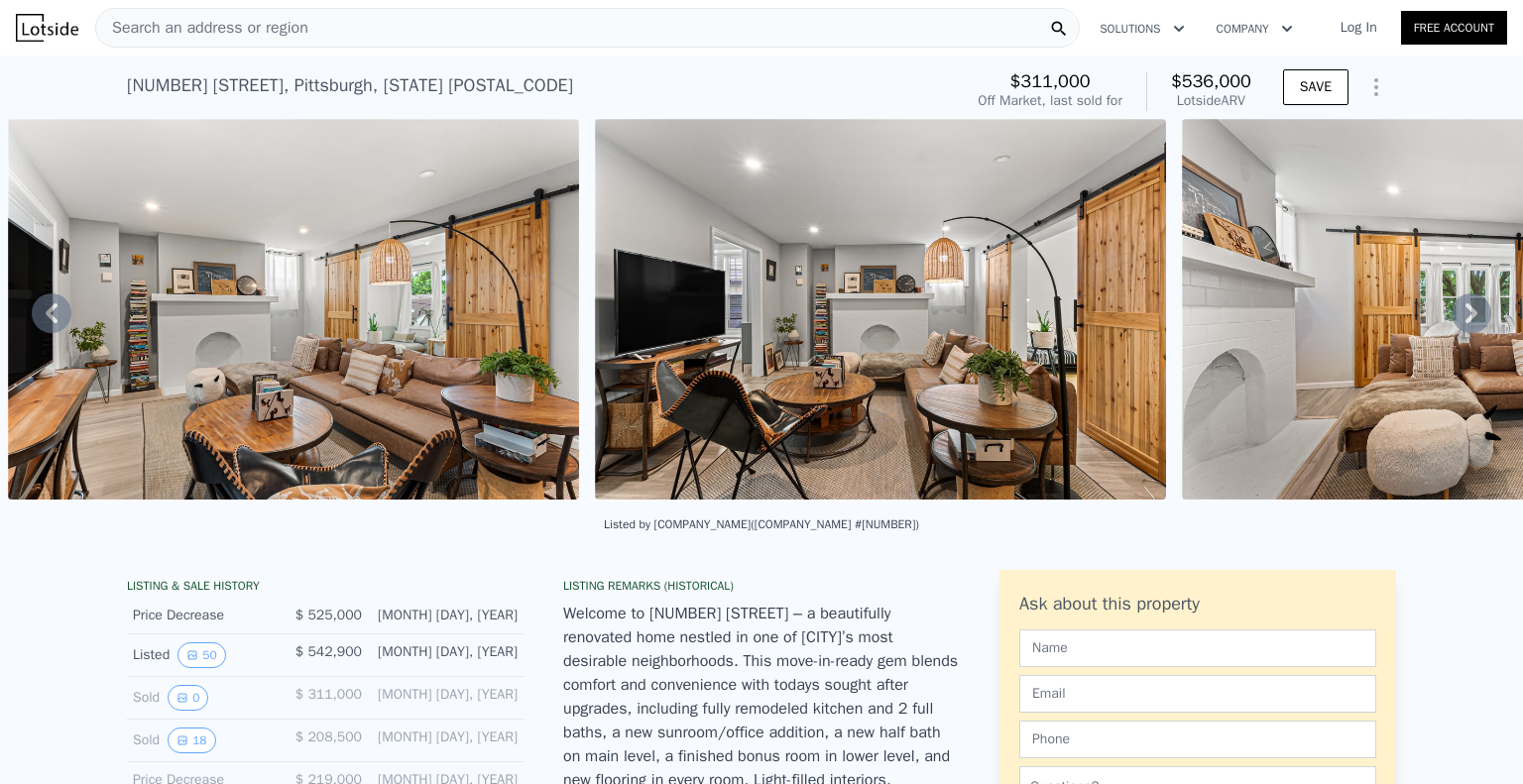 click at bounding box center (1467, 309) 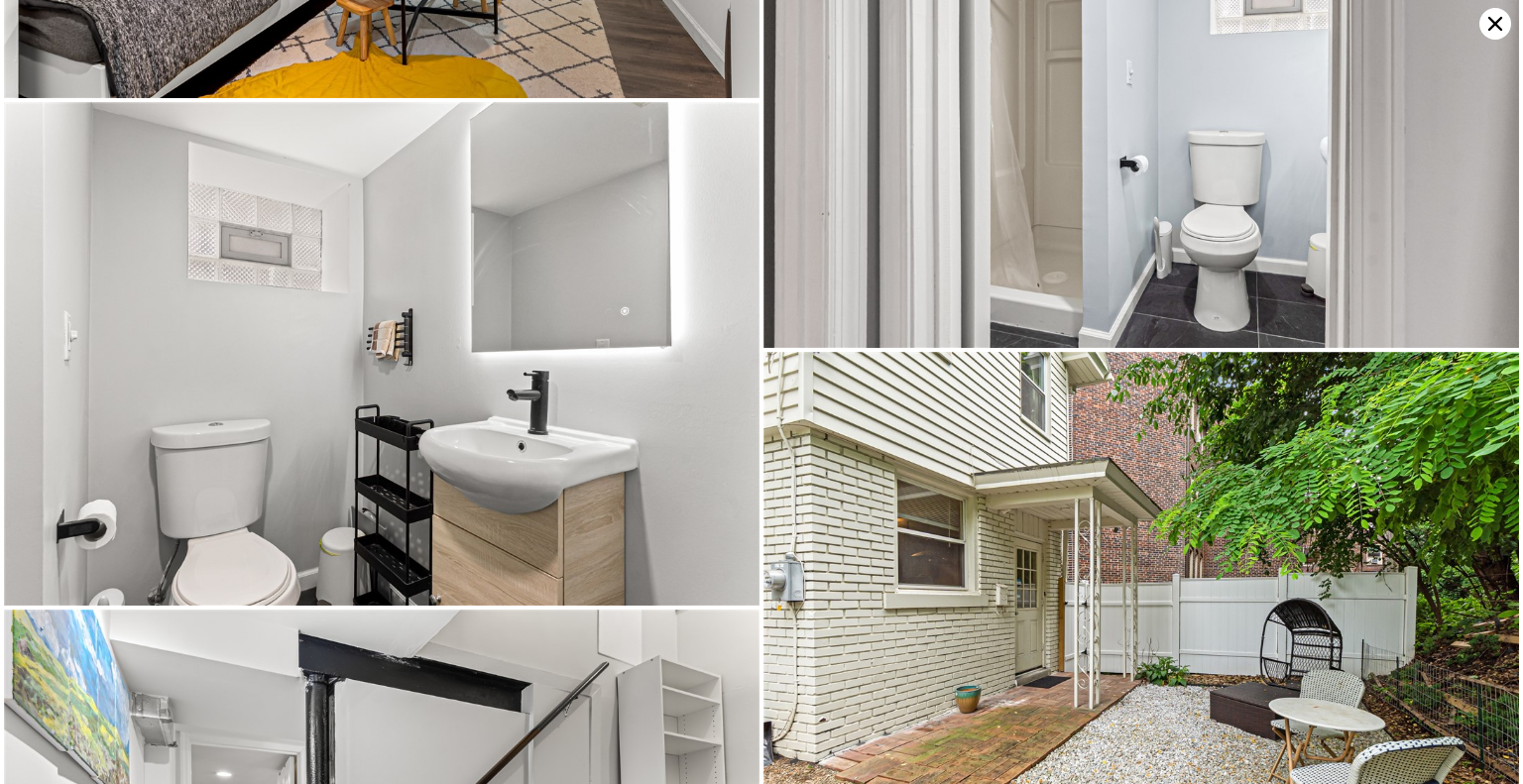 scroll, scrollTop: 11076, scrollLeft: 0, axis: vertical 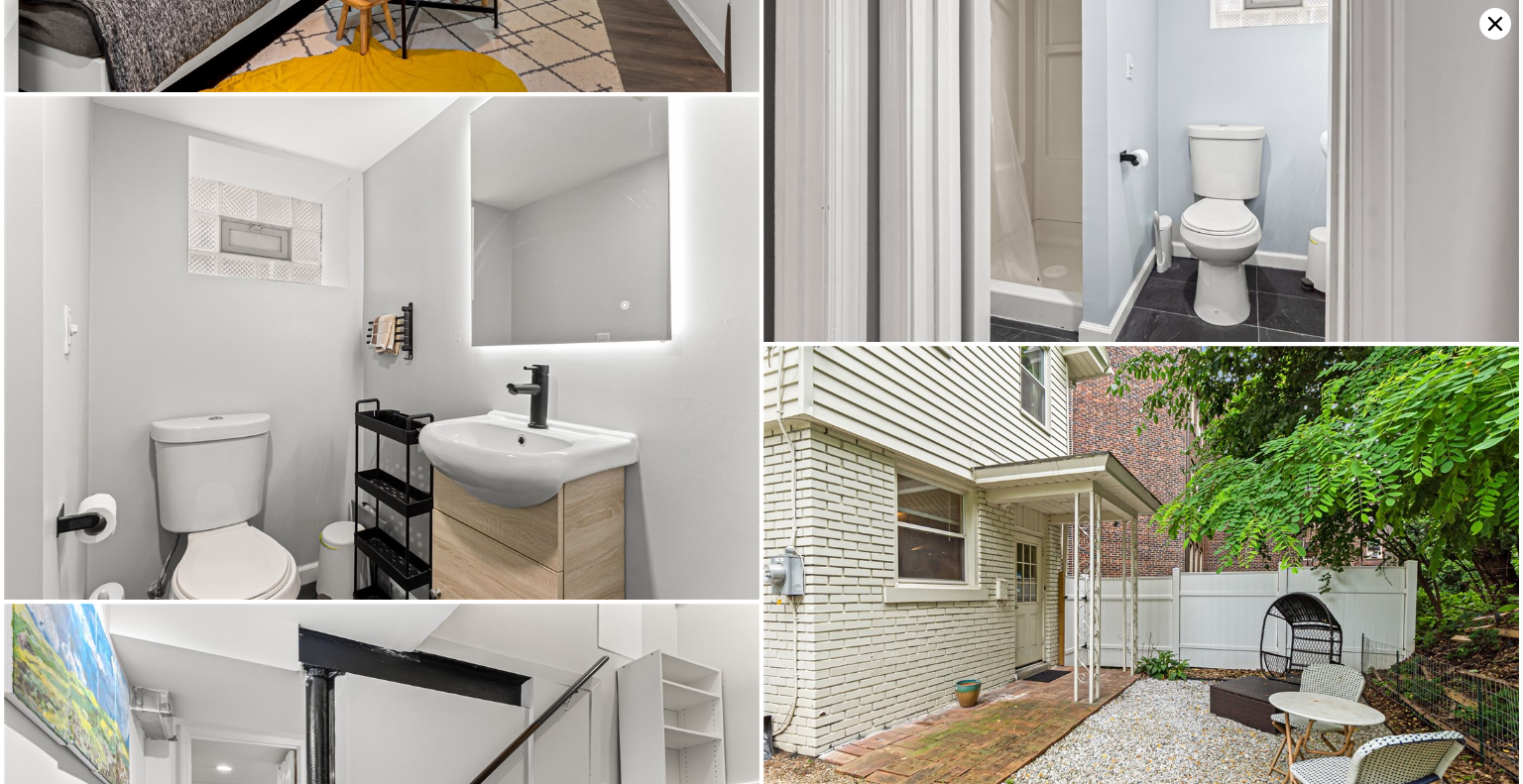 click at bounding box center (1141, 598) 